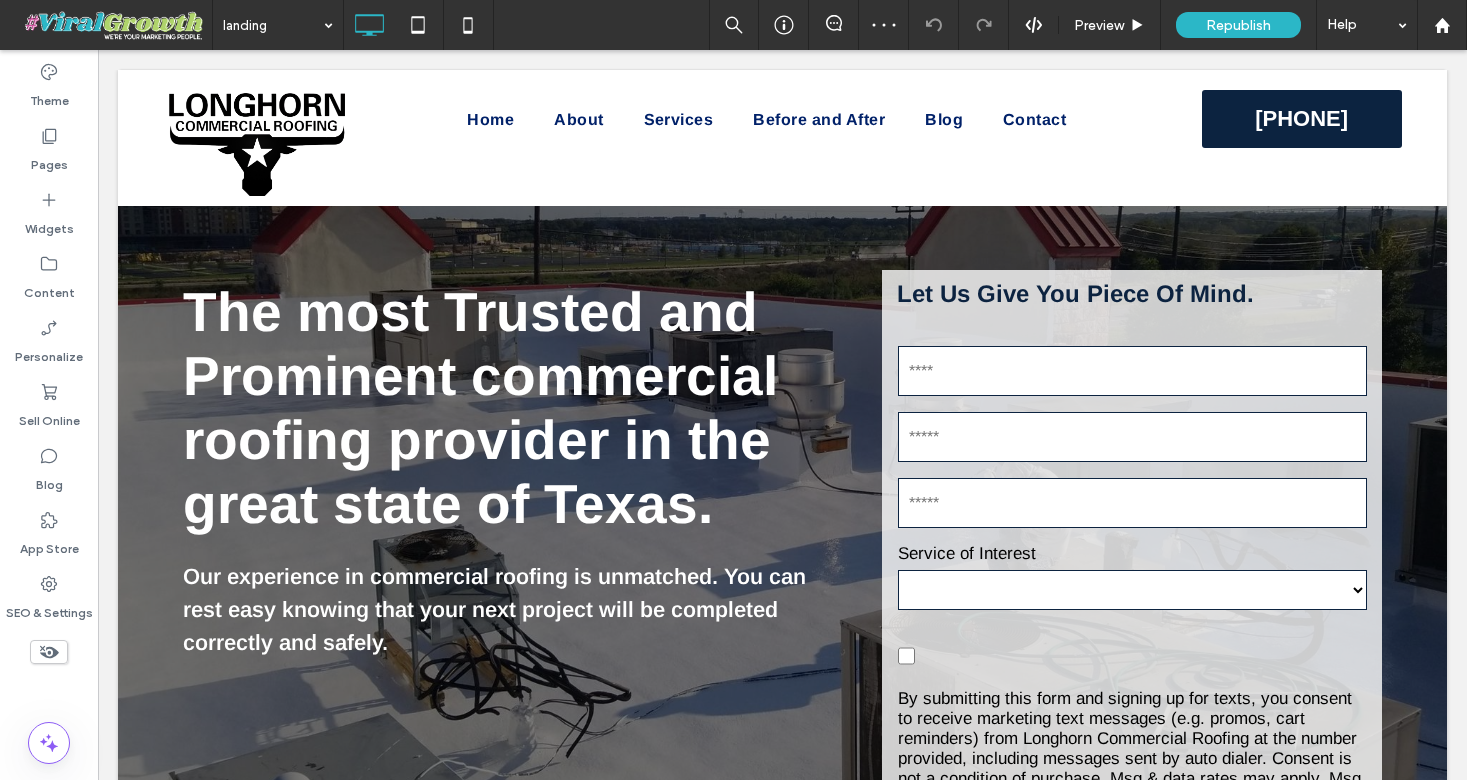 scroll, scrollTop: 0, scrollLeft: 0, axis: both 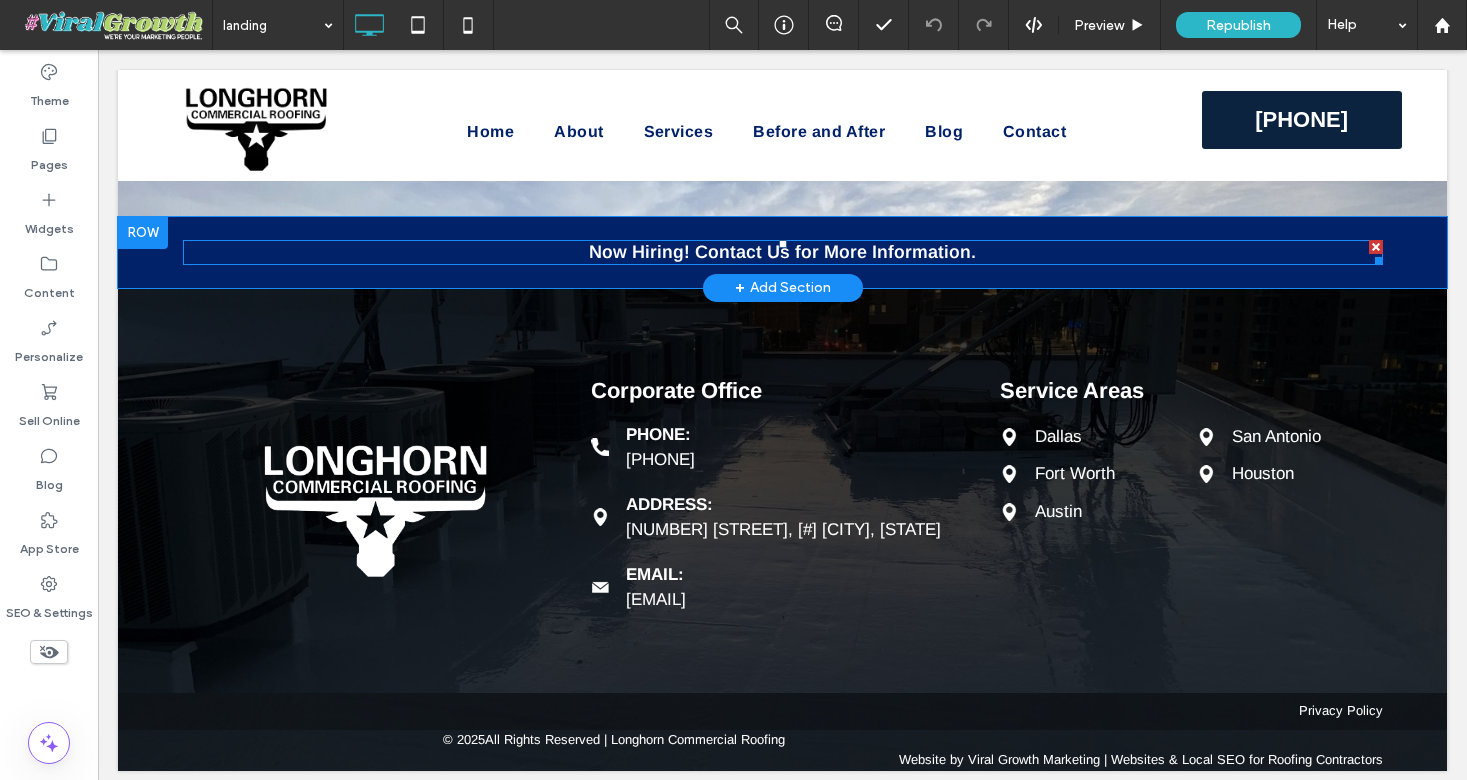 click on "Now Hiring! Contact Us for More Information." at bounding box center [782, 252] 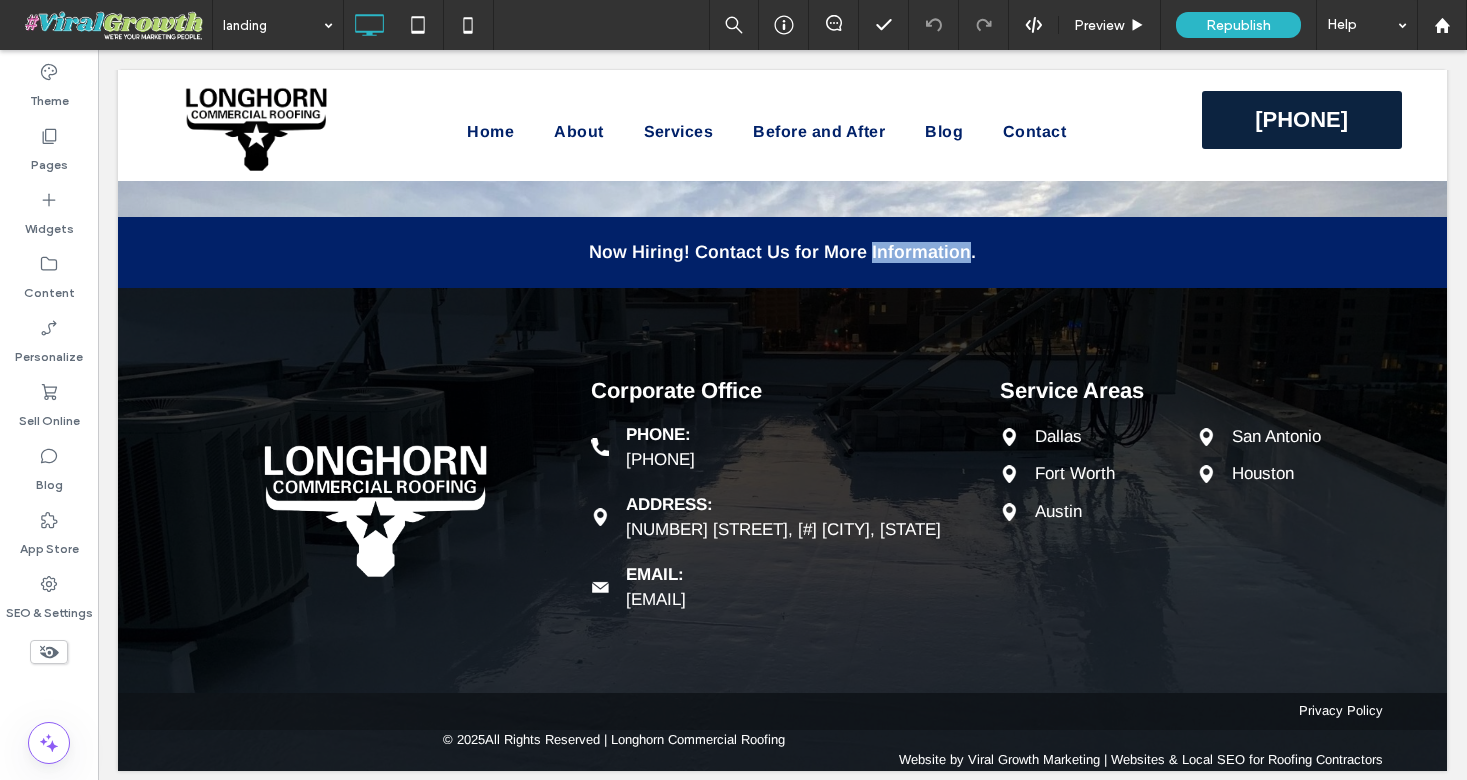 type on "*****" 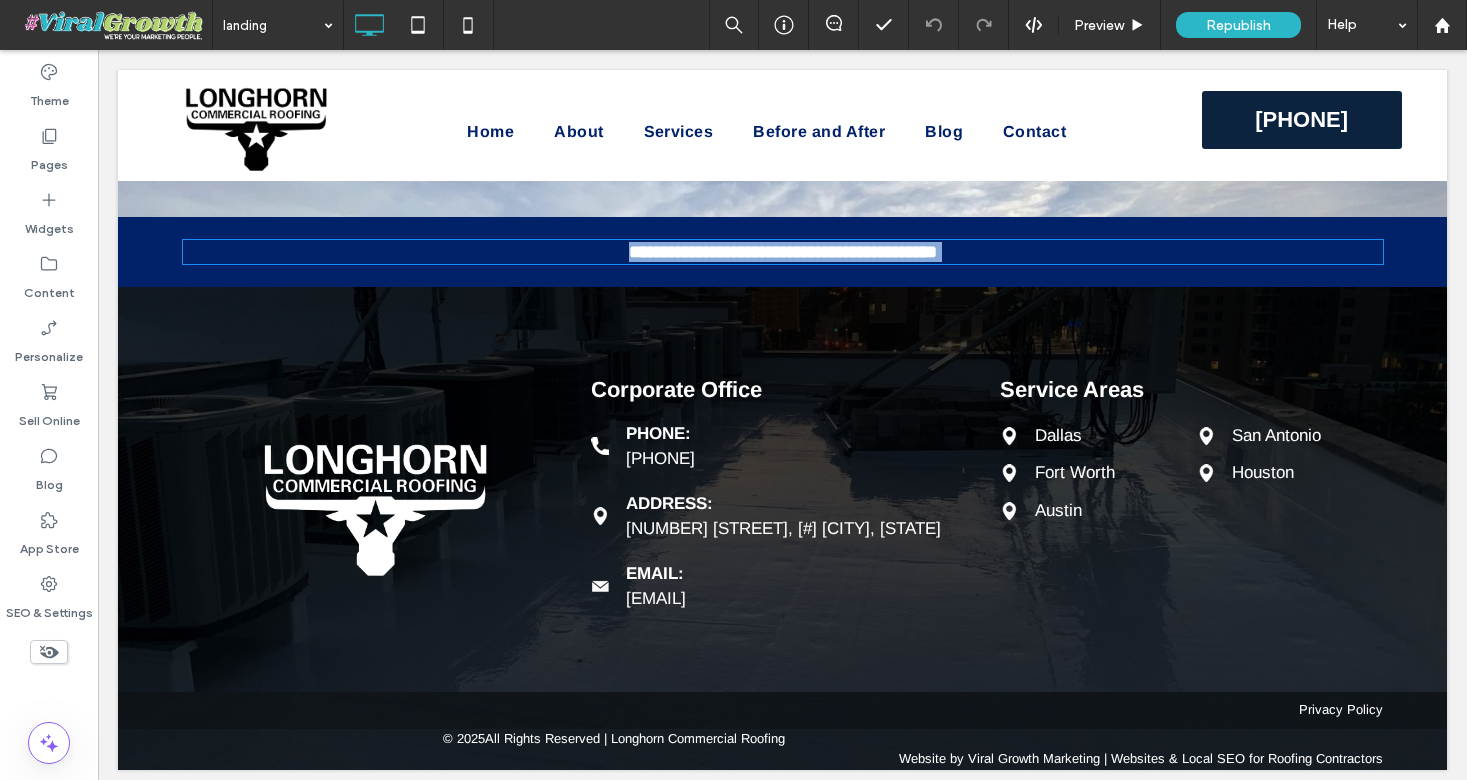 click on "**********" at bounding box center (783, 252) 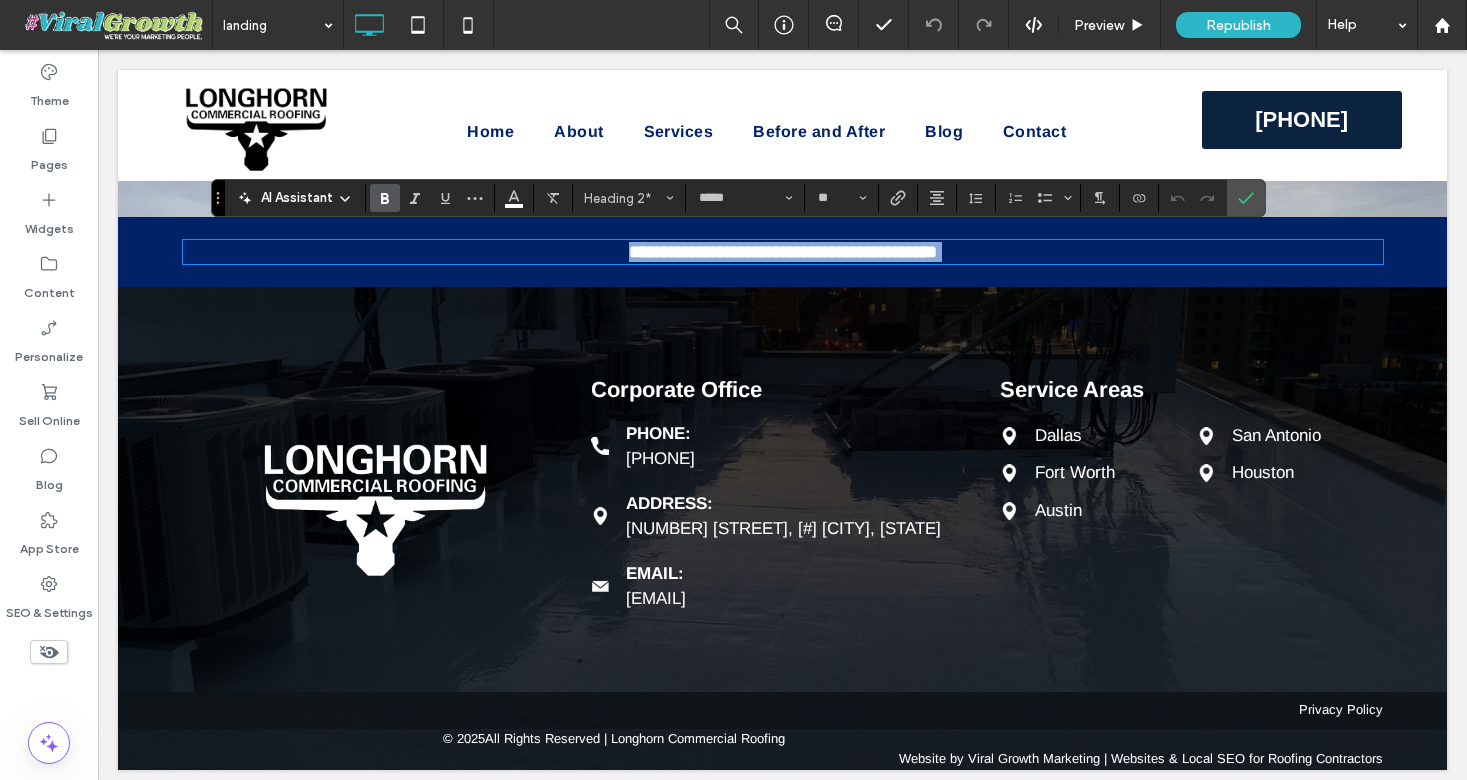 click on "**********" at bounding box center (783, 252) 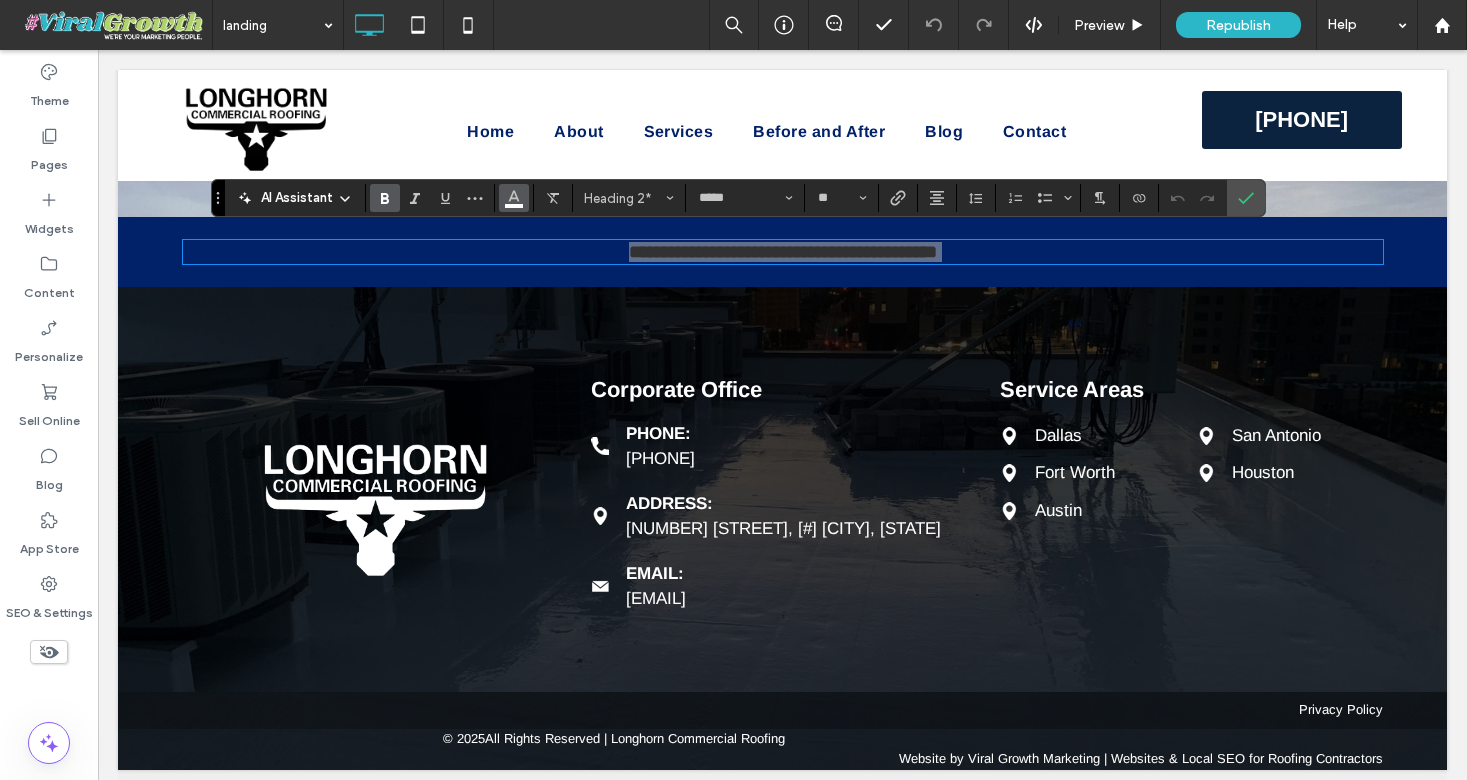 click 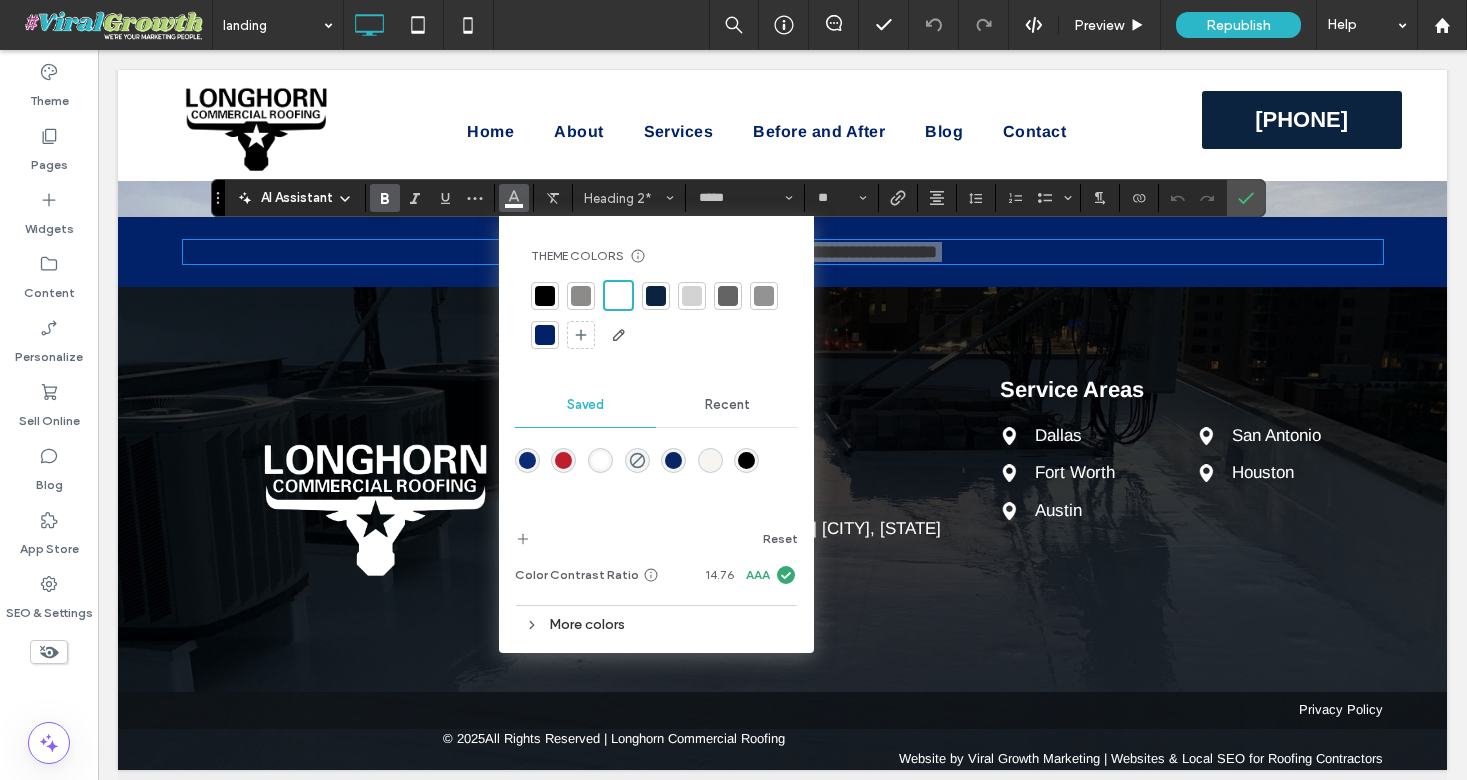 click at bounding box center (545, 296) 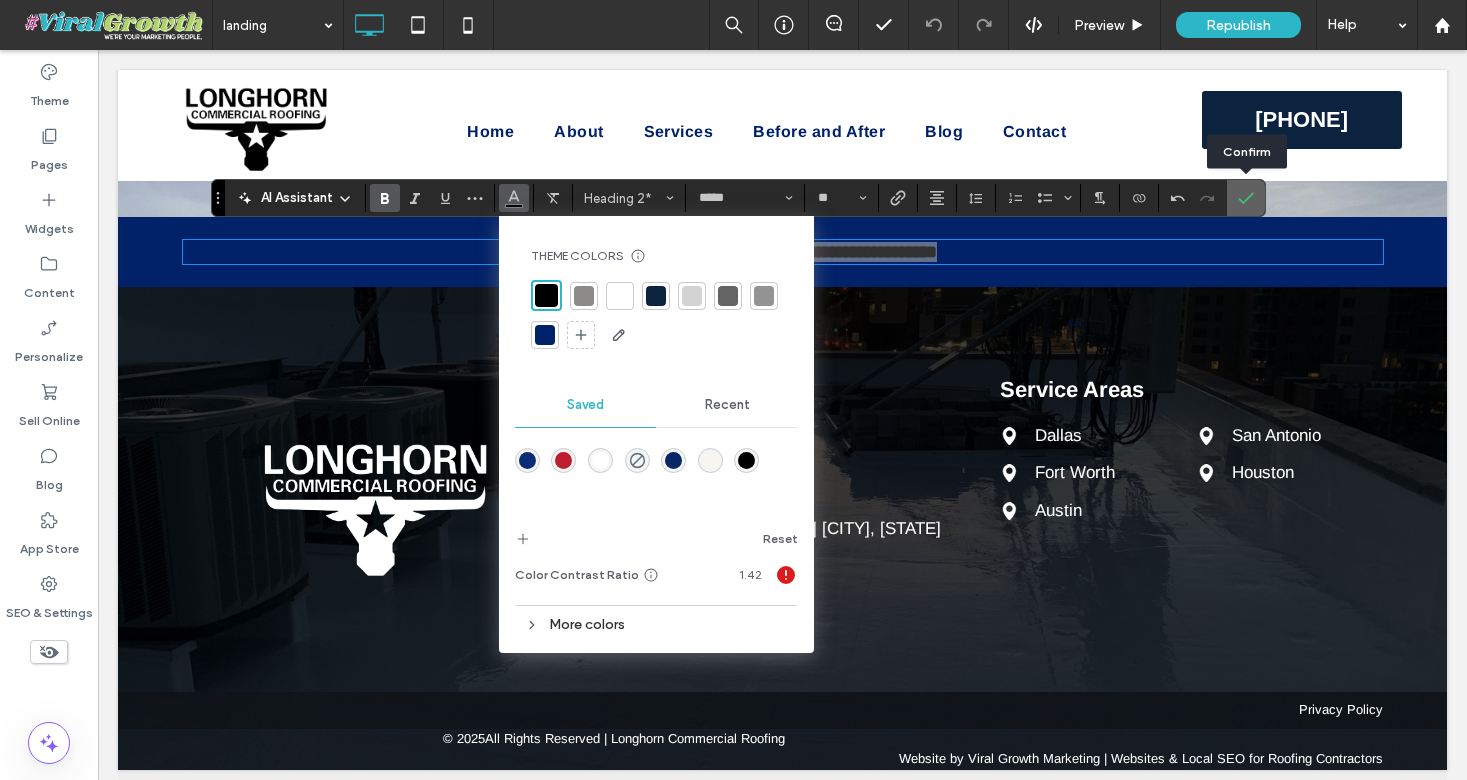 click 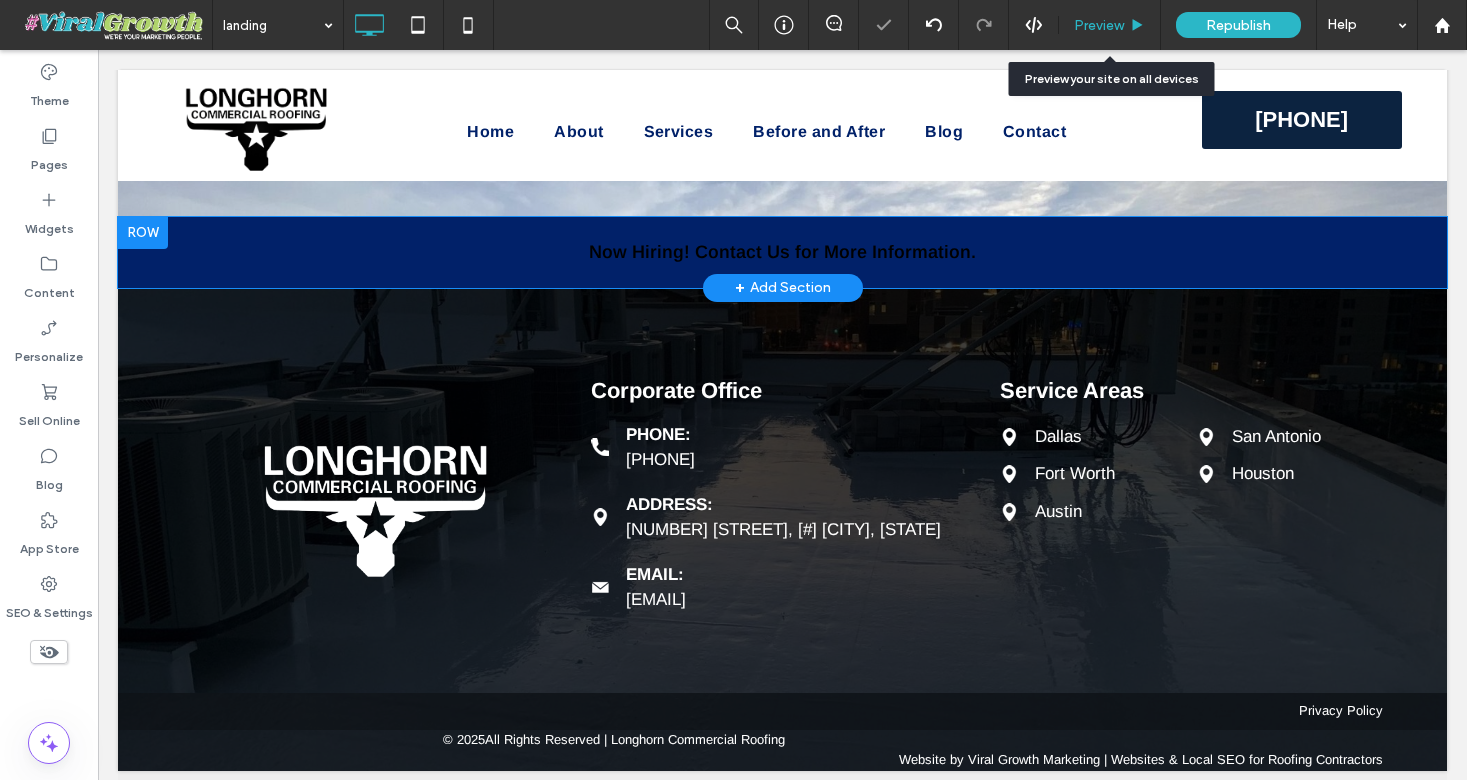 click 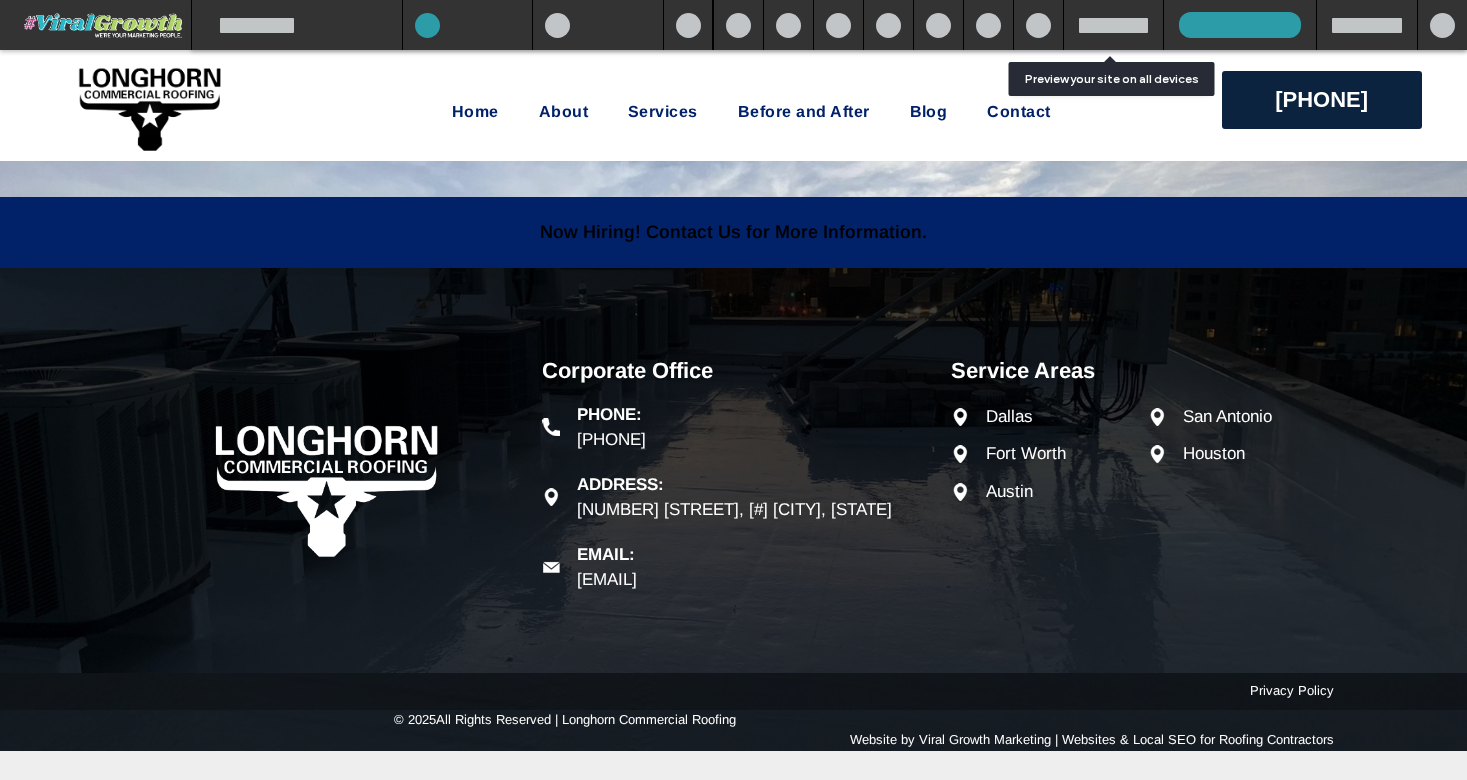 scroll, scrollTop: 10174, scrollLeft: 0, axis: vertical 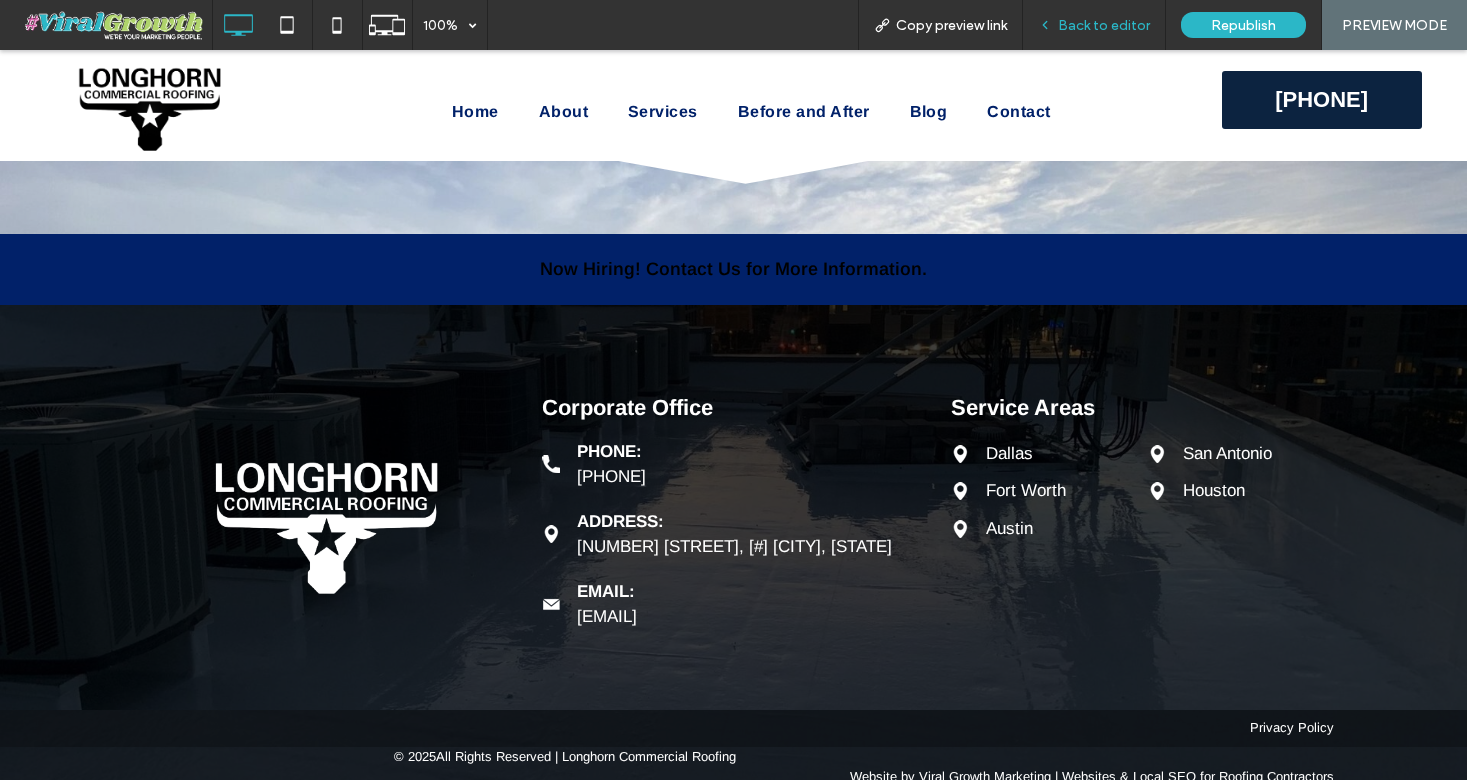 click on "Back to editor" at bounding box center (1104, 25) 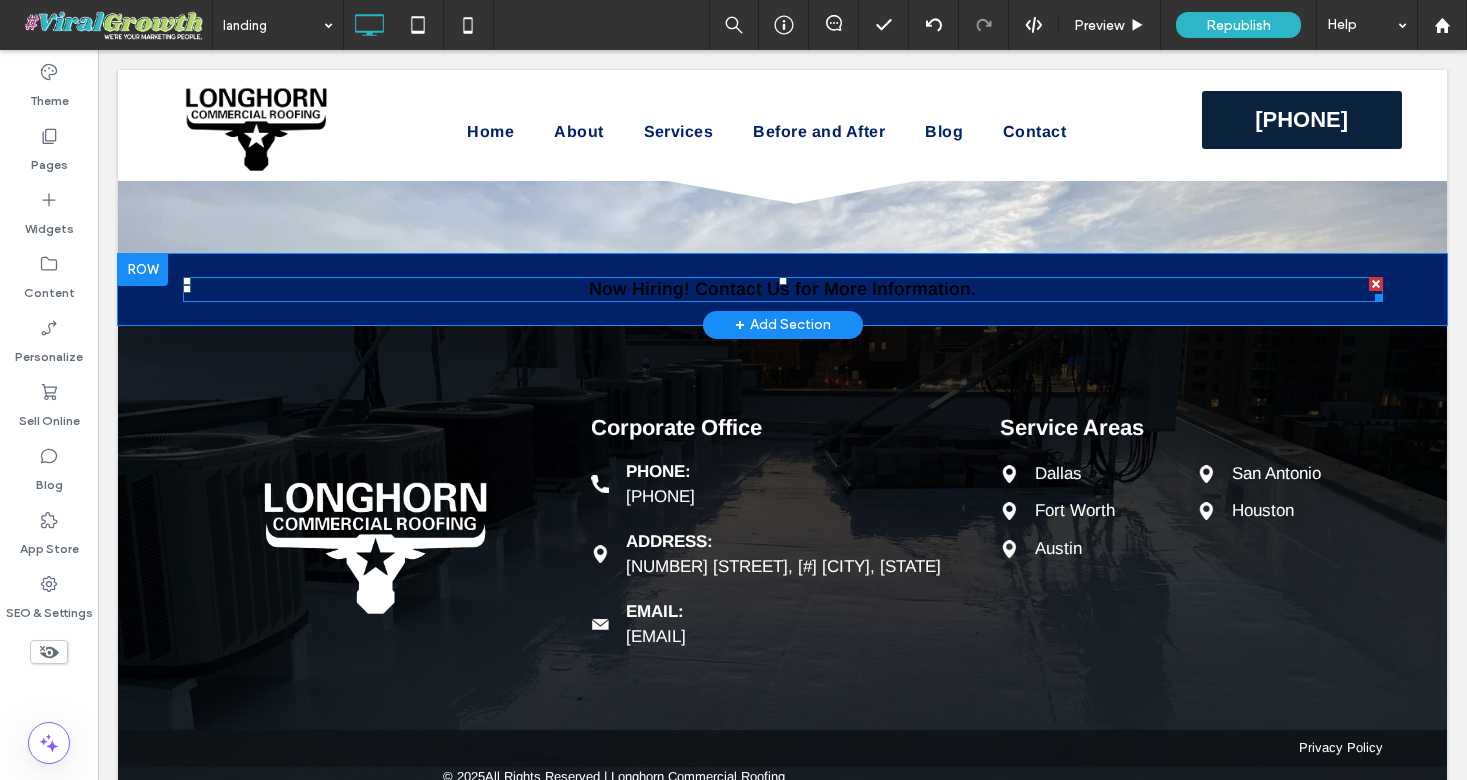 click on "Now Hiring! Contact Us for More Information." at bounding box center [782, 289] 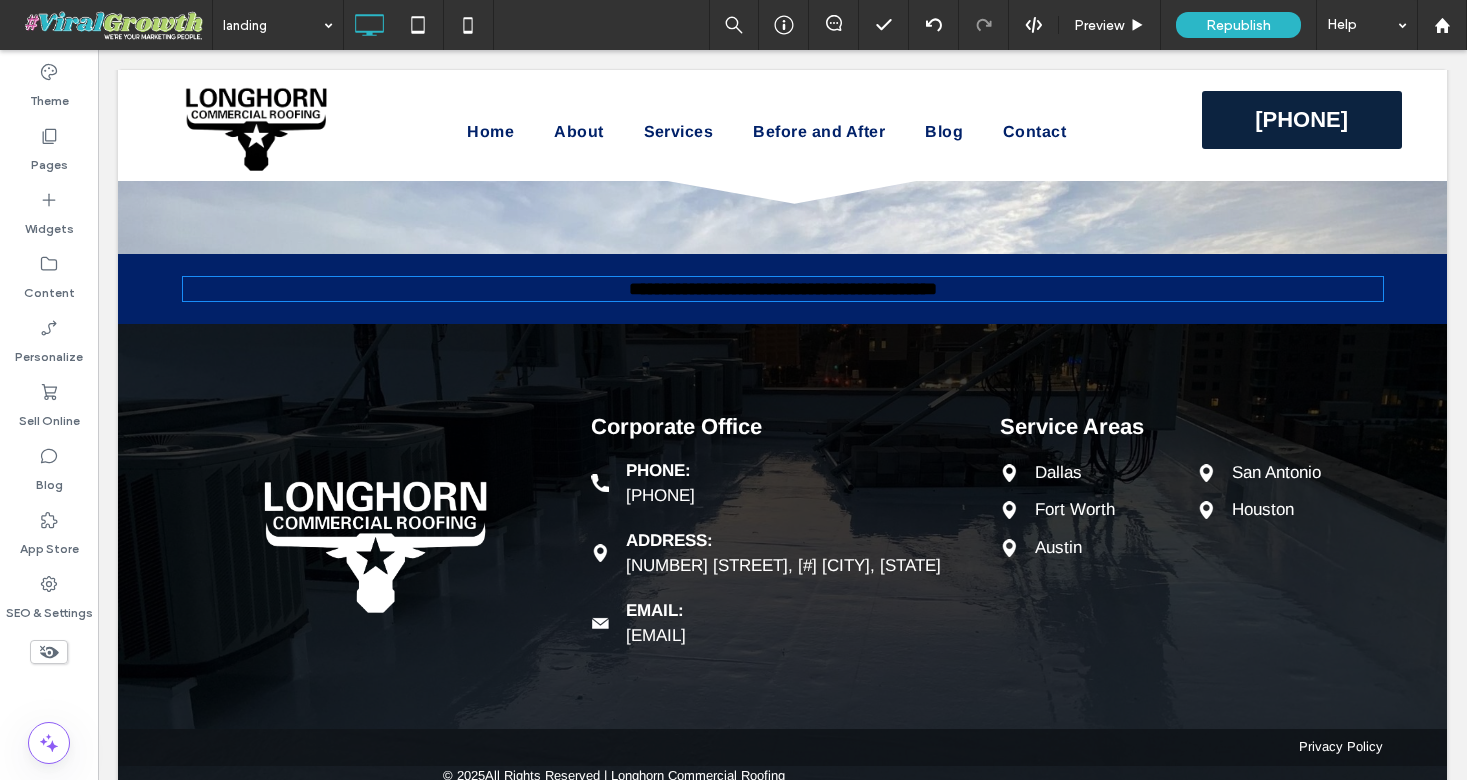 click on "**********" at bounding box center (783, 289) 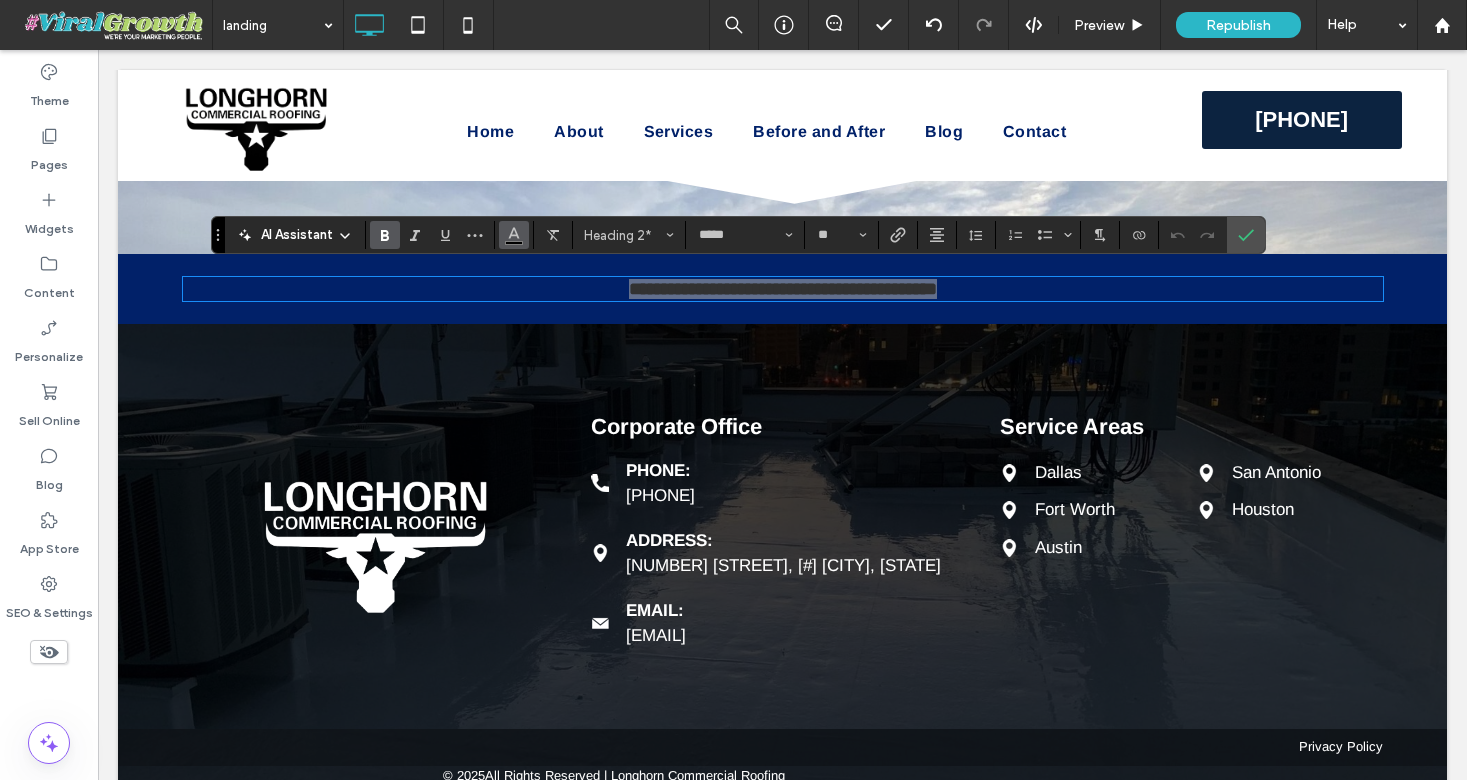 click at bounding box center (514, 233) 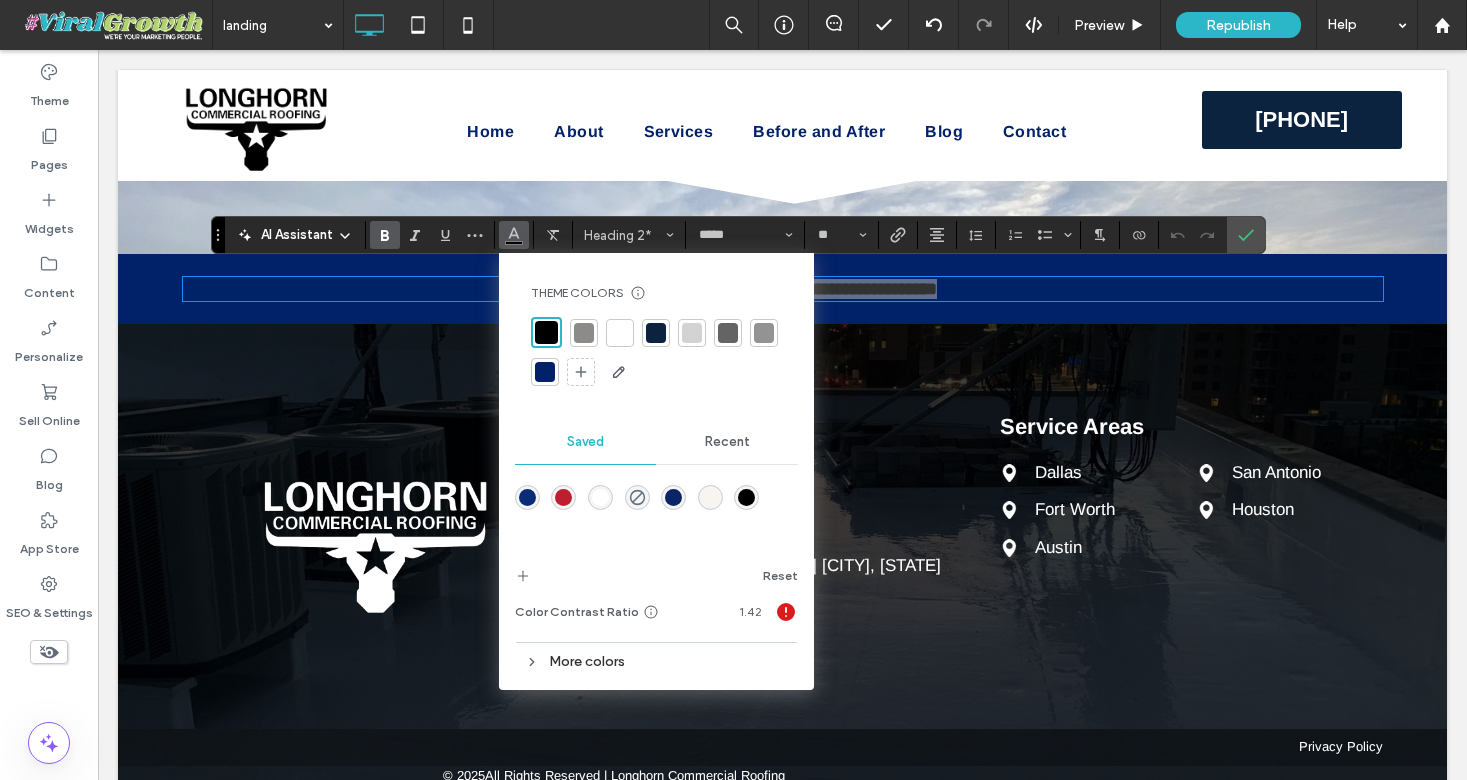 click at bounding box center (527, 497) 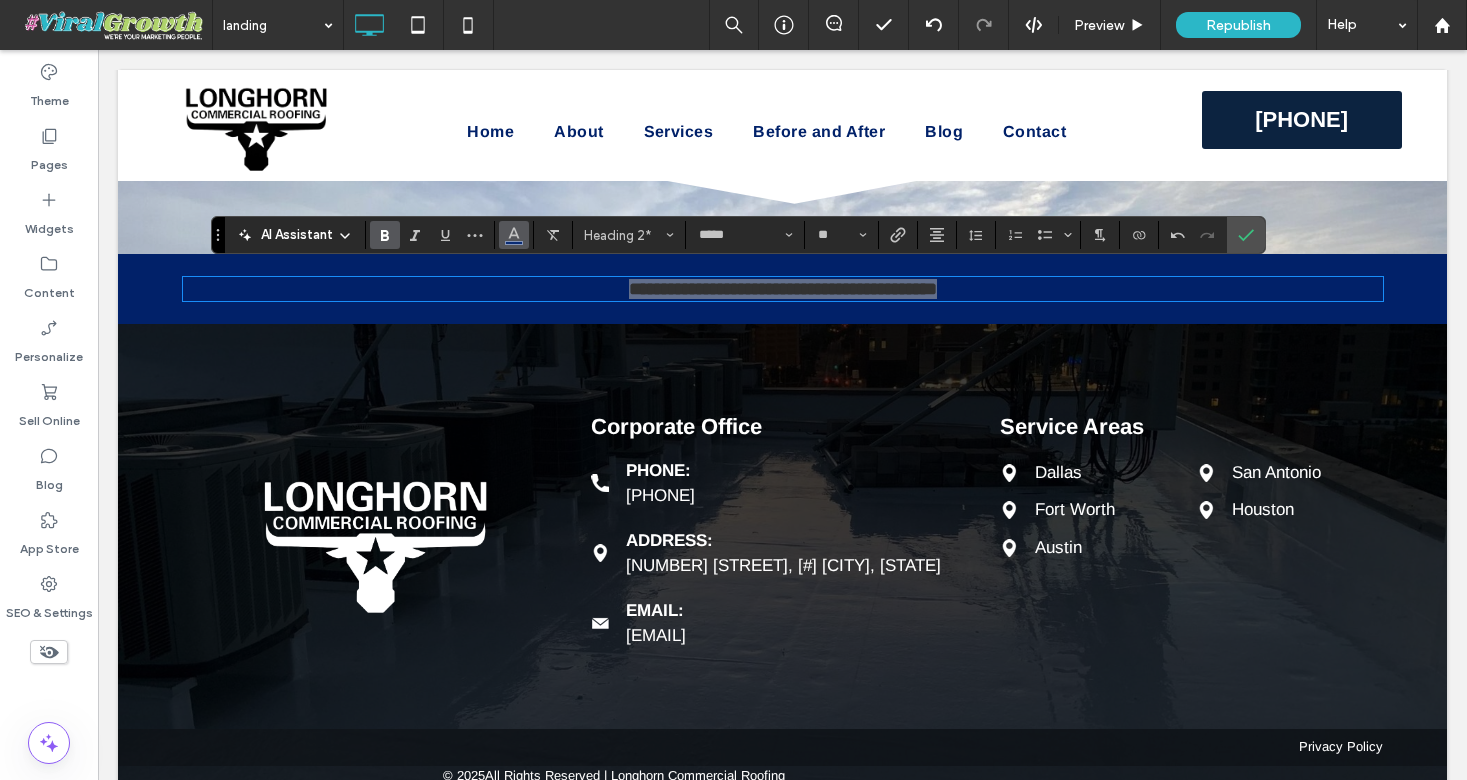 click at bounding box center (514, 233) 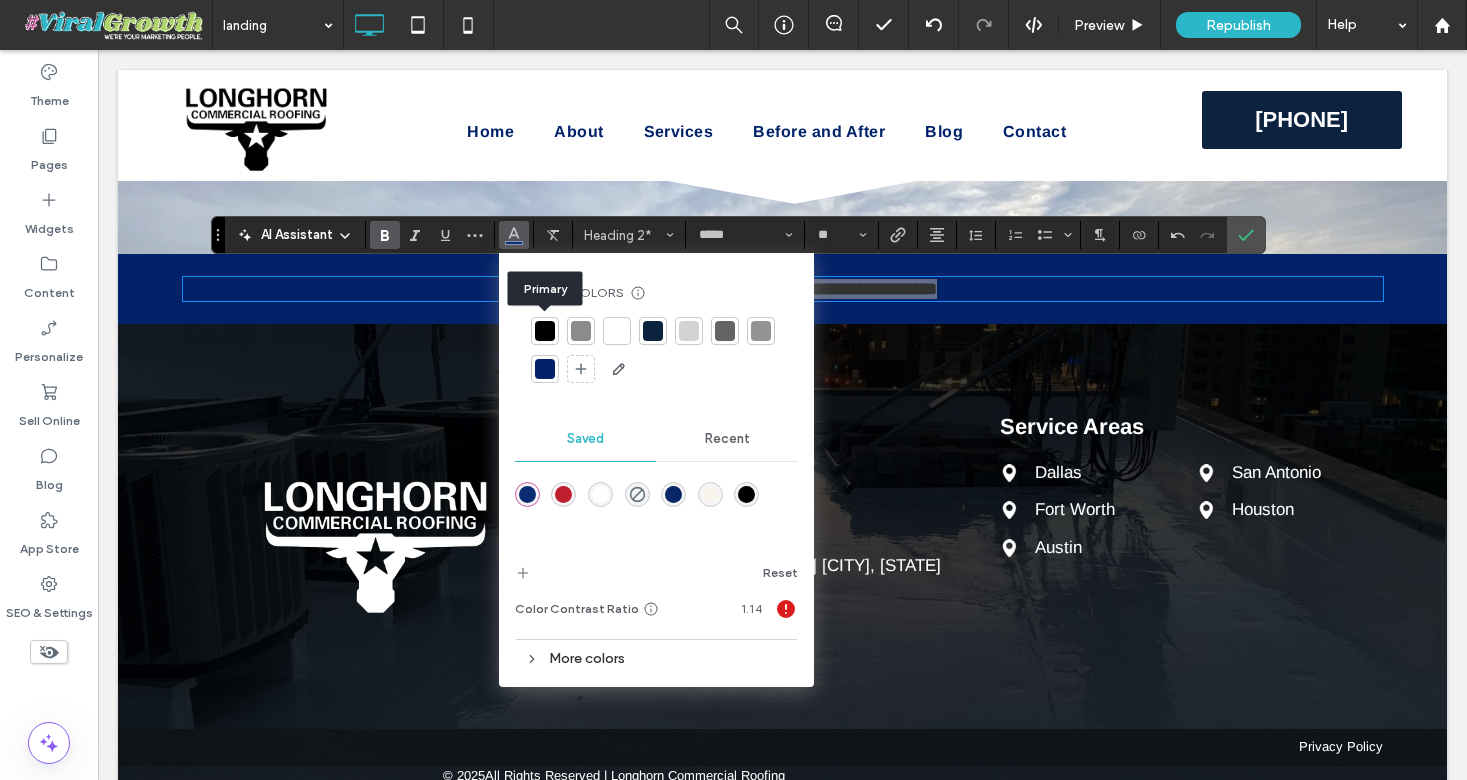 click at bounding box center (545, 331) 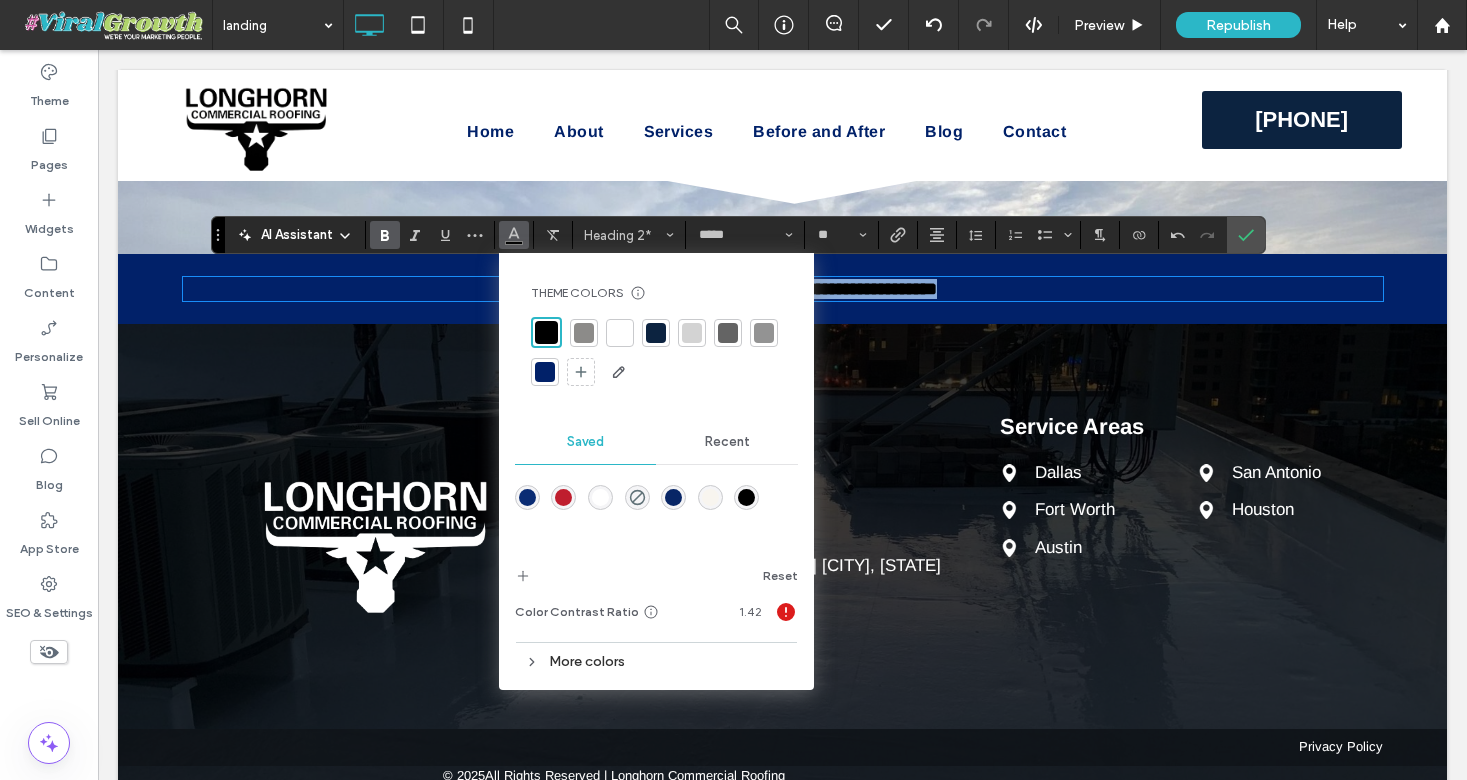 click on "**********" at bounding box center [782, 289] 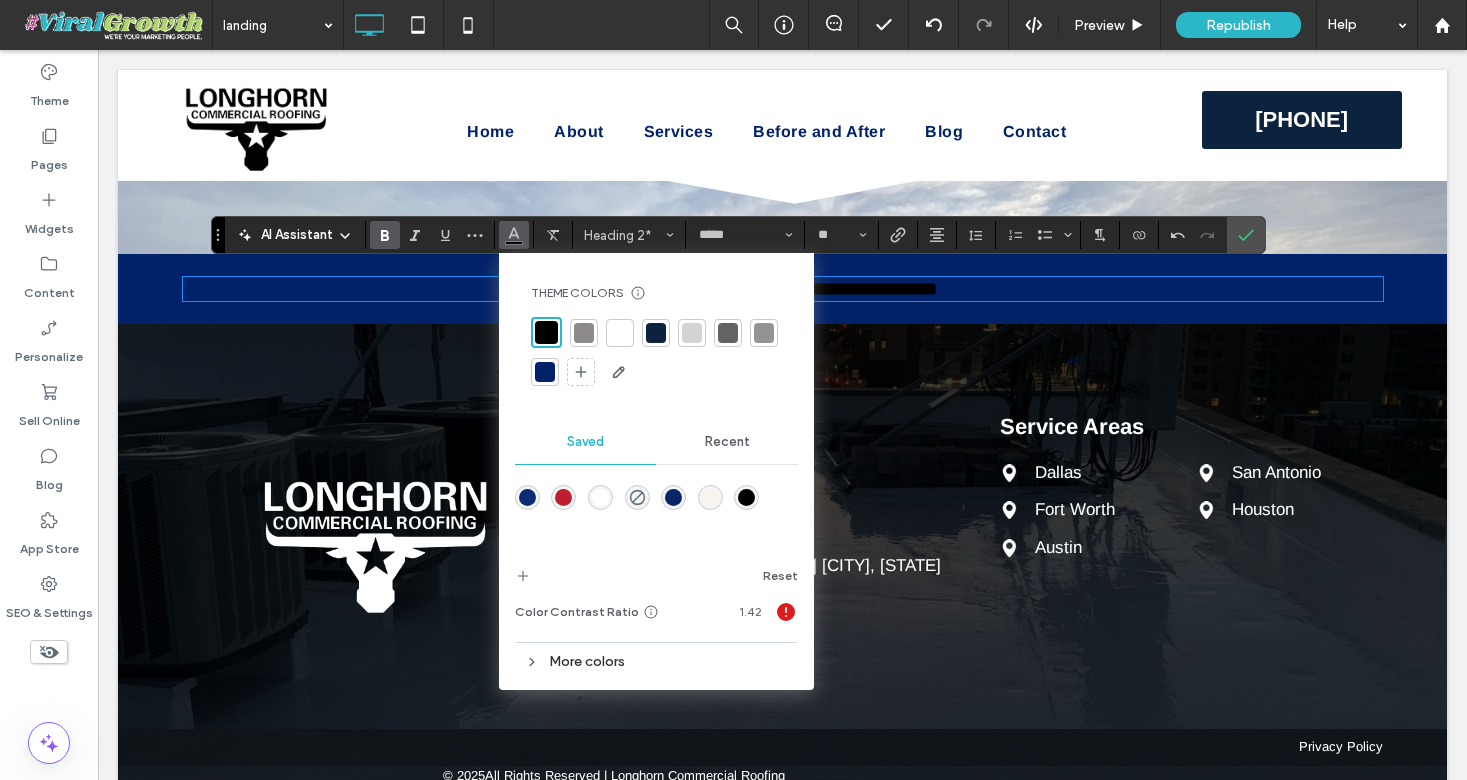click on "**********" at bounding box center [782, 289] 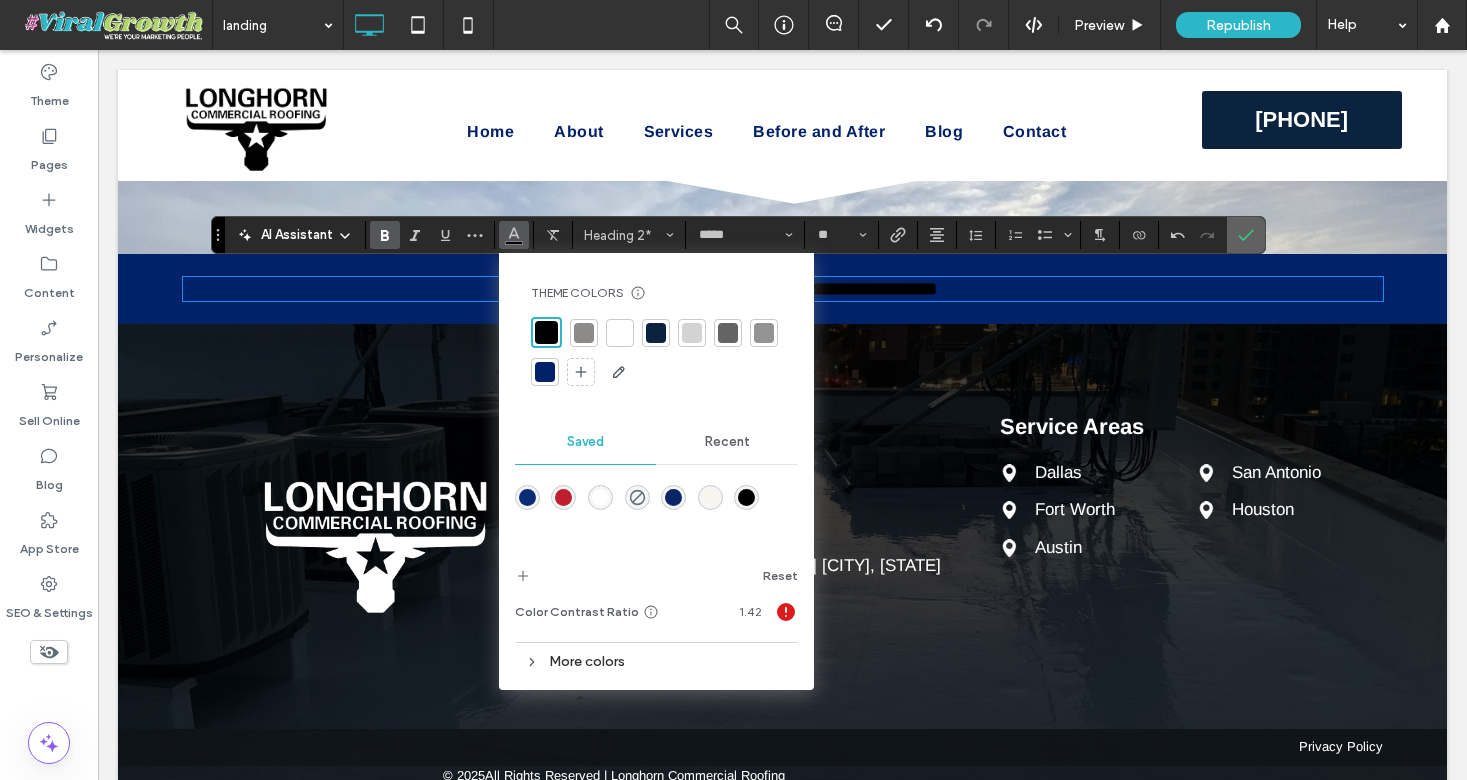 click 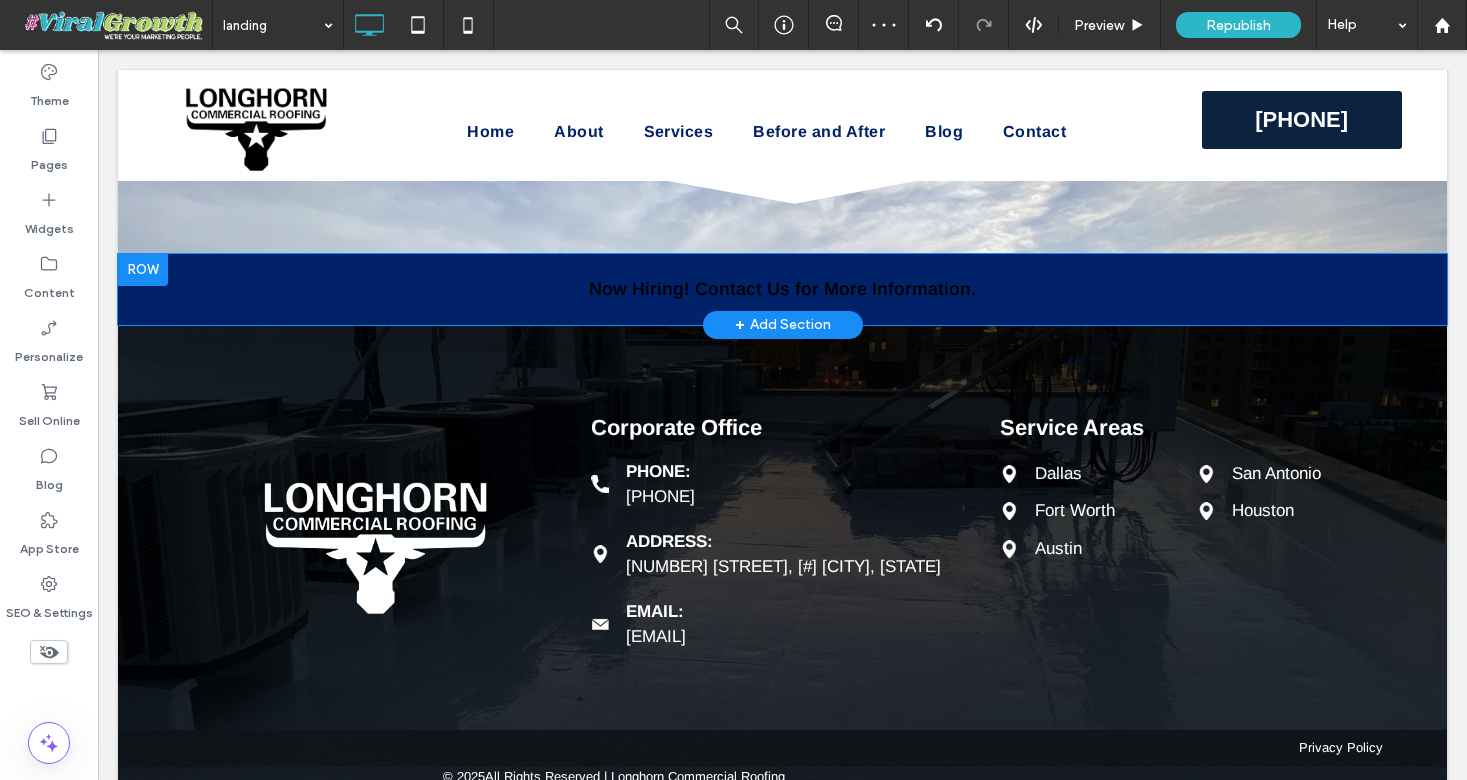 click at bounding box center [143, 270] 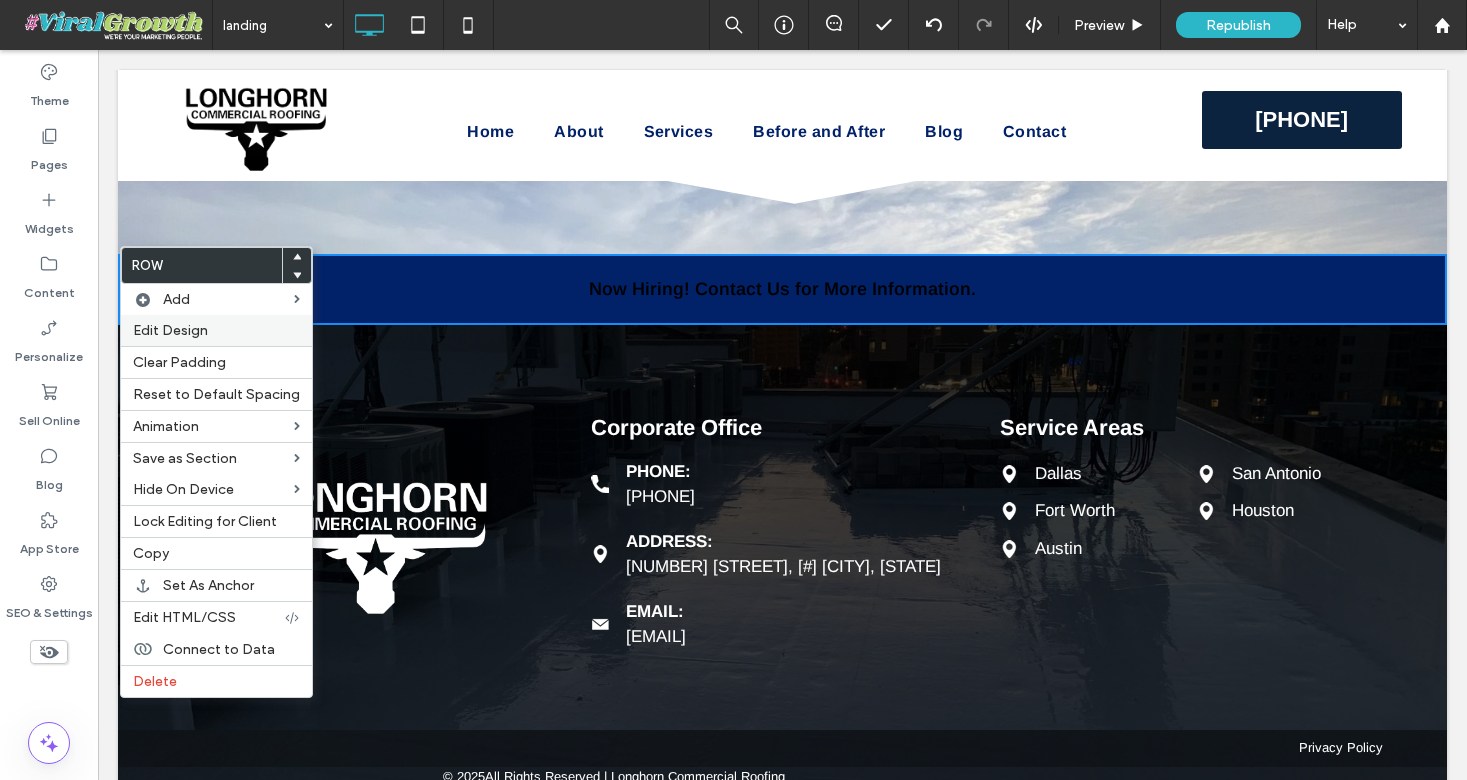 click on "Edit Design" at bounding box center [170, 330] 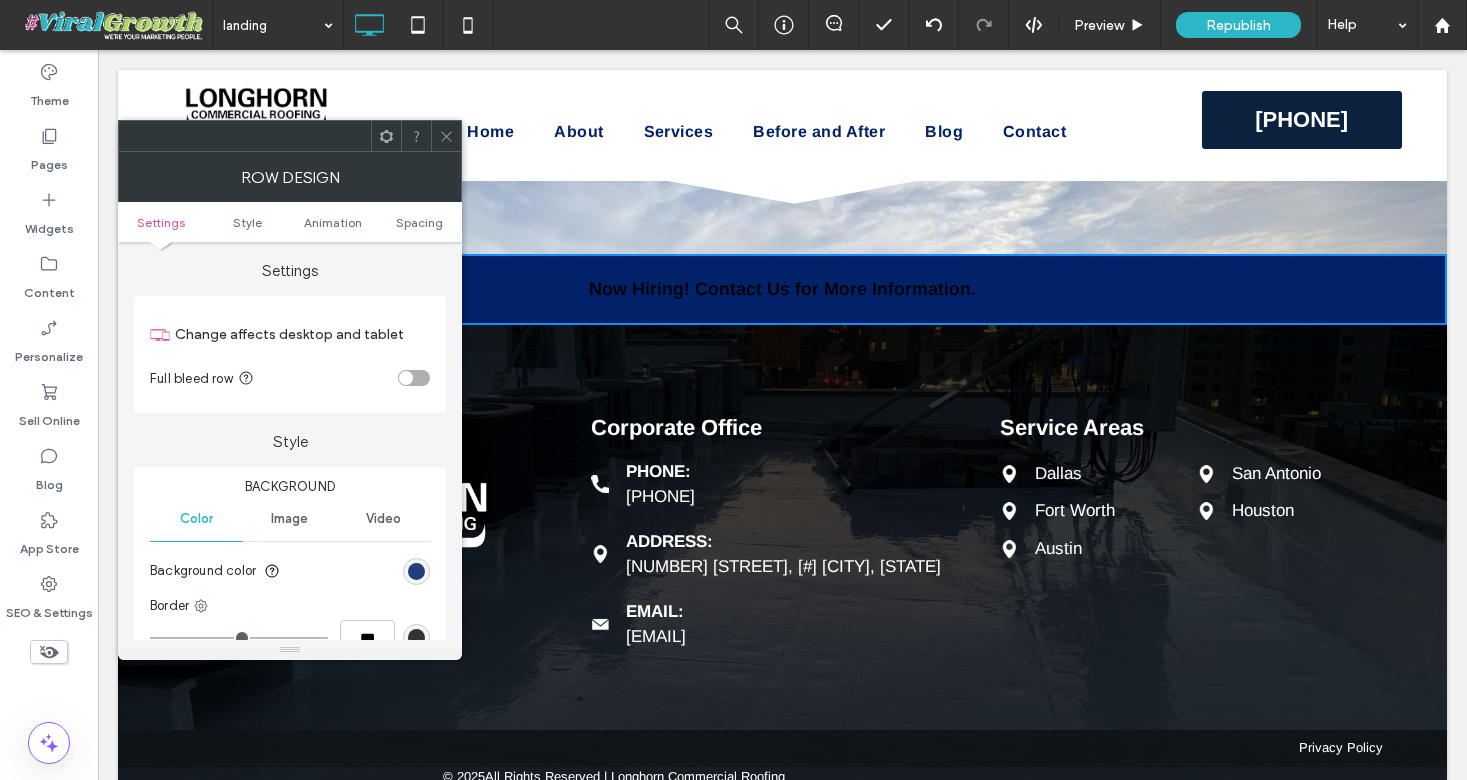 click at bounding box center [416, 571] 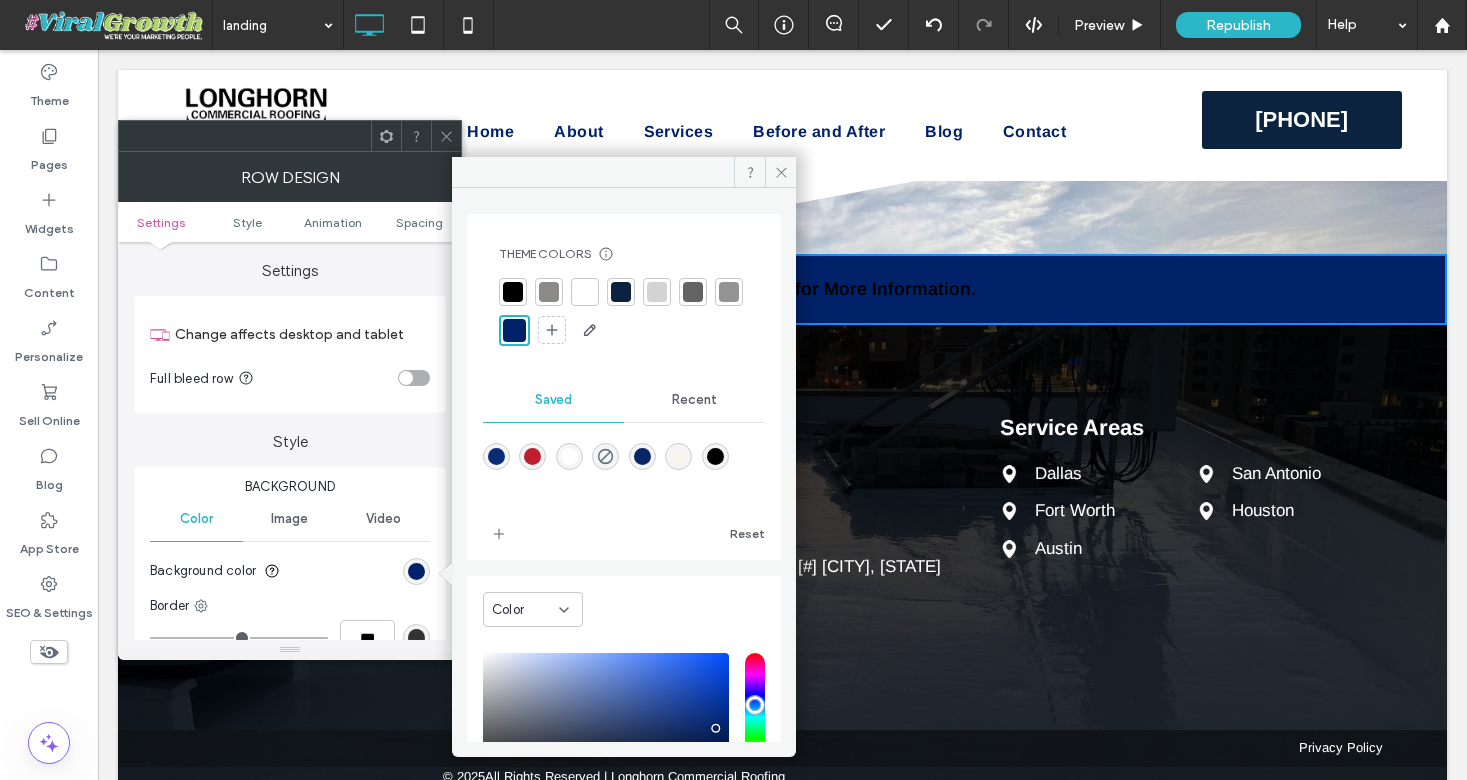 click at bounding box center [496, 456] 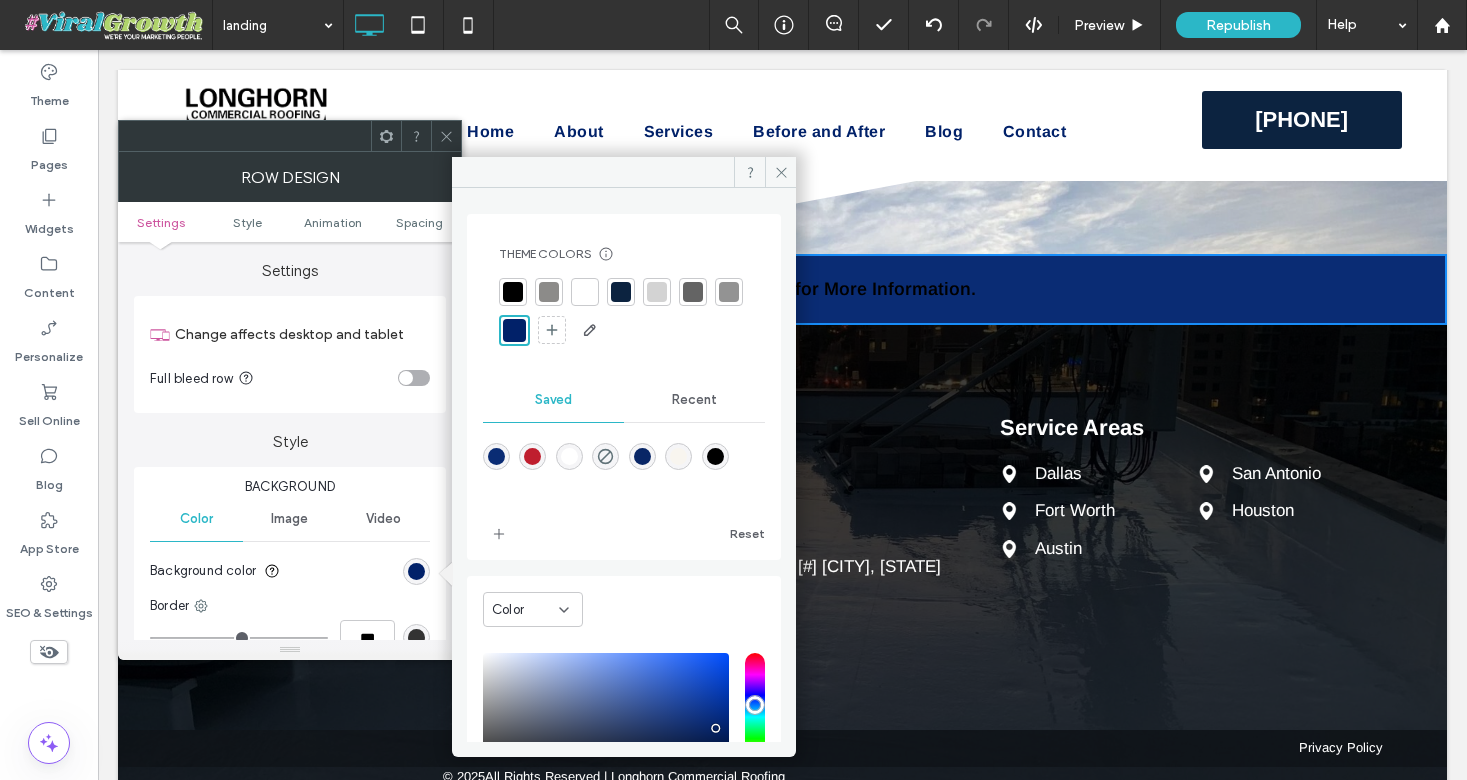 type on "*******" 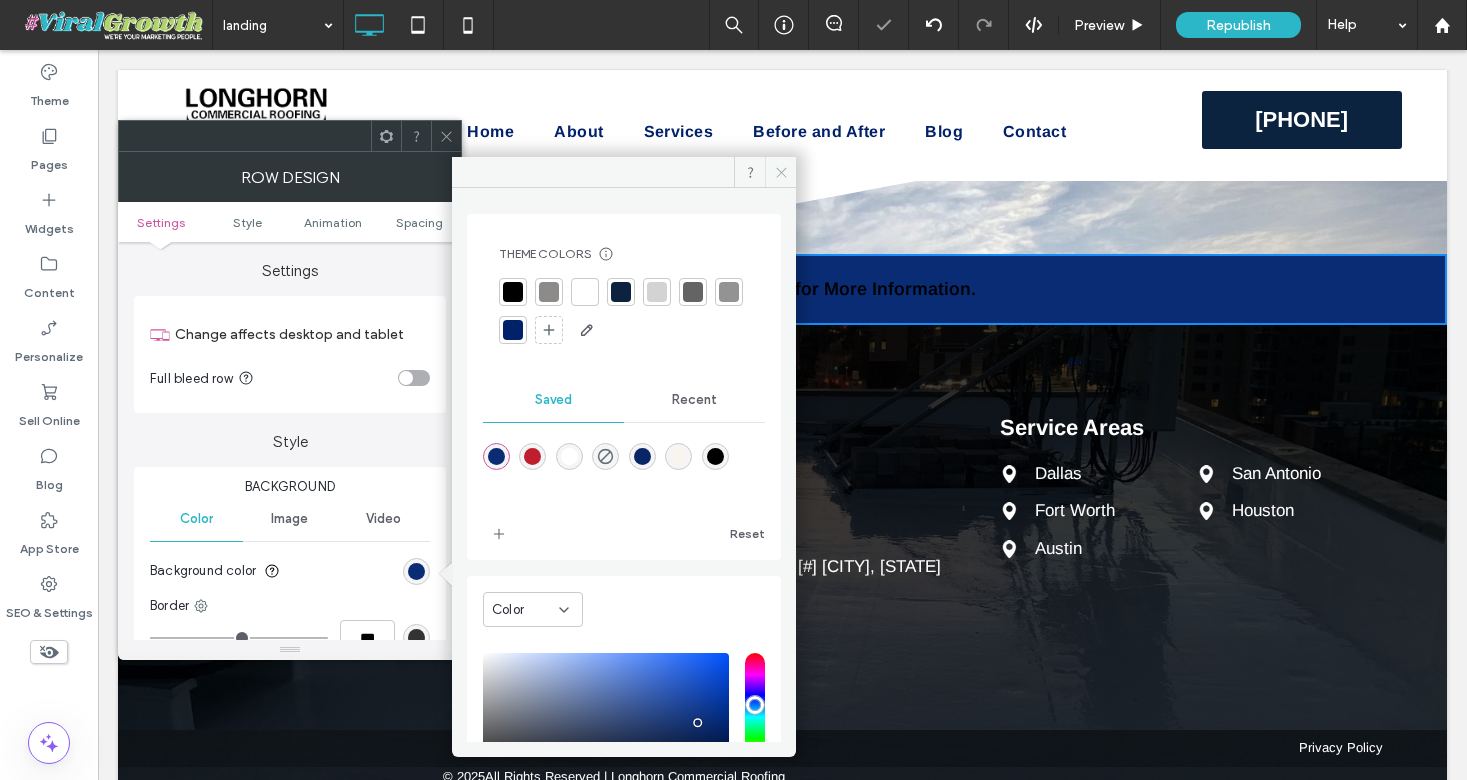 click 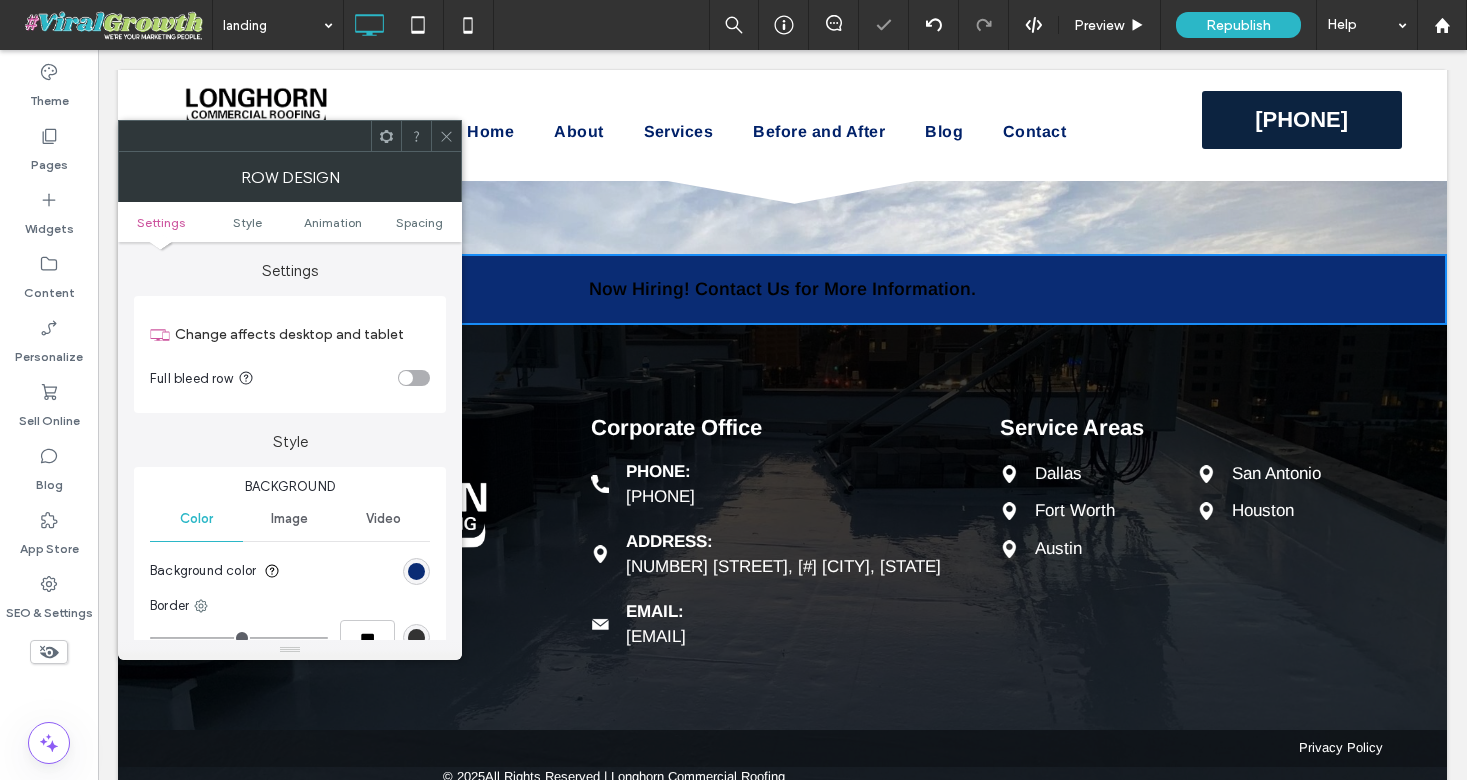 click 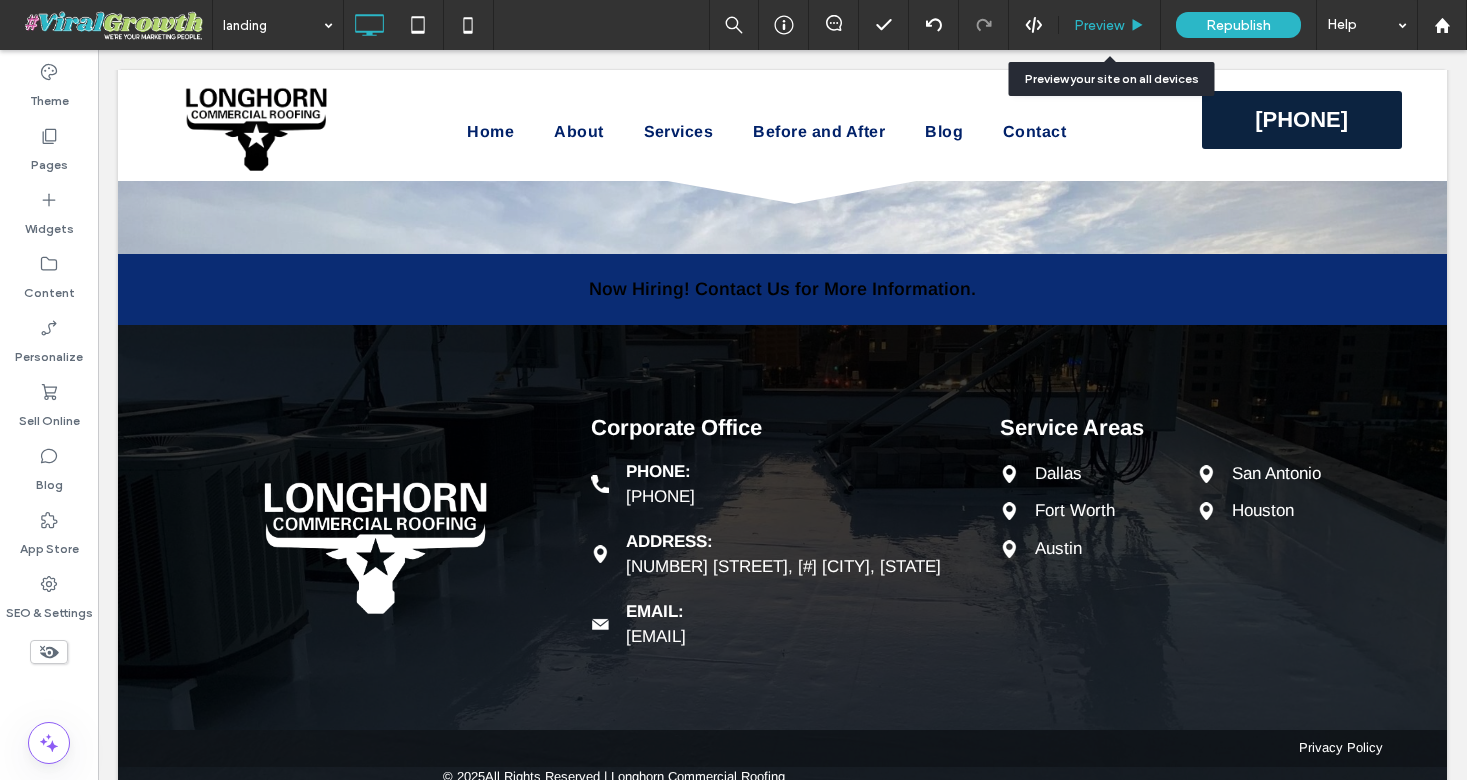 click on "Preview" at bounding box center (1099, 25) 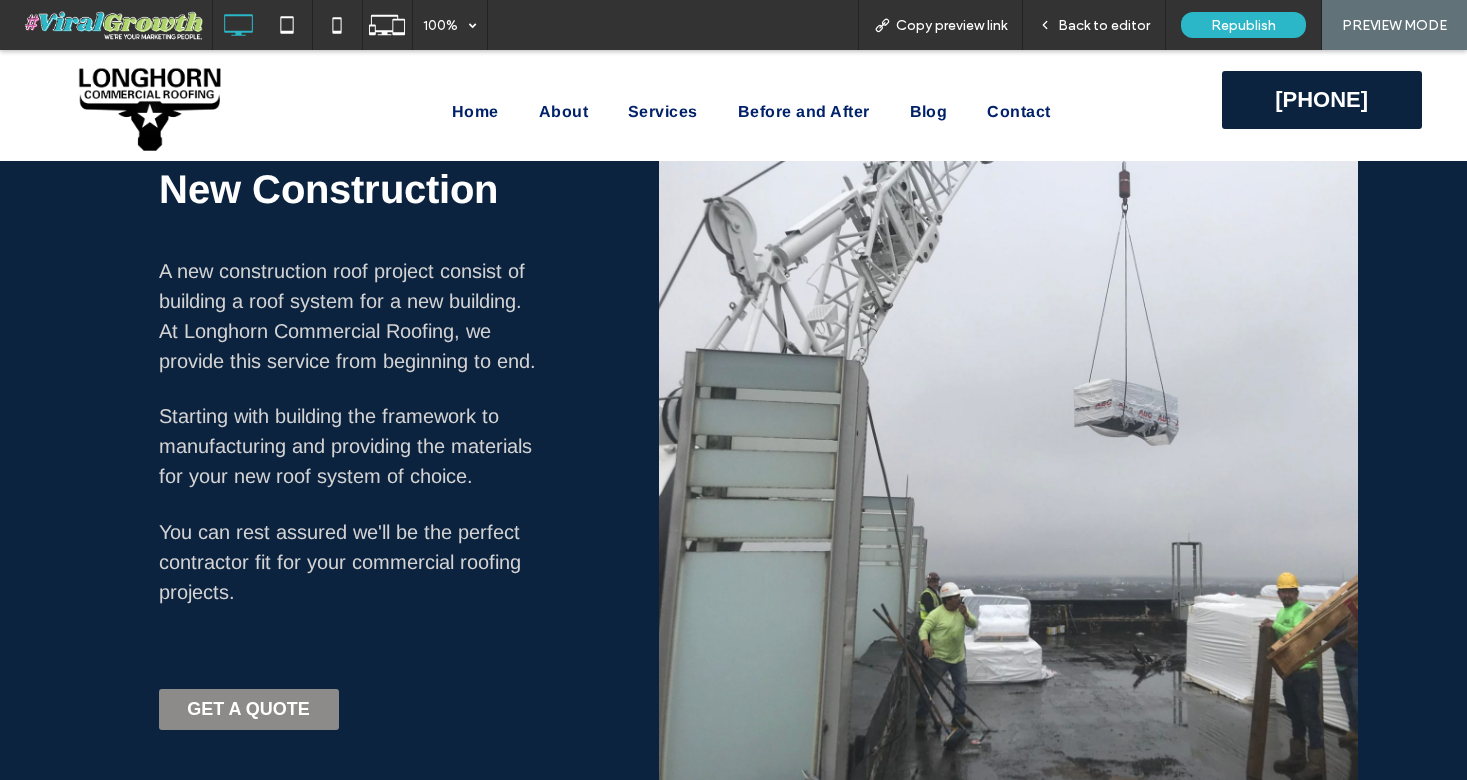 scroll, scrollTop: 2252, scrollLeft: 0, axis: vertical 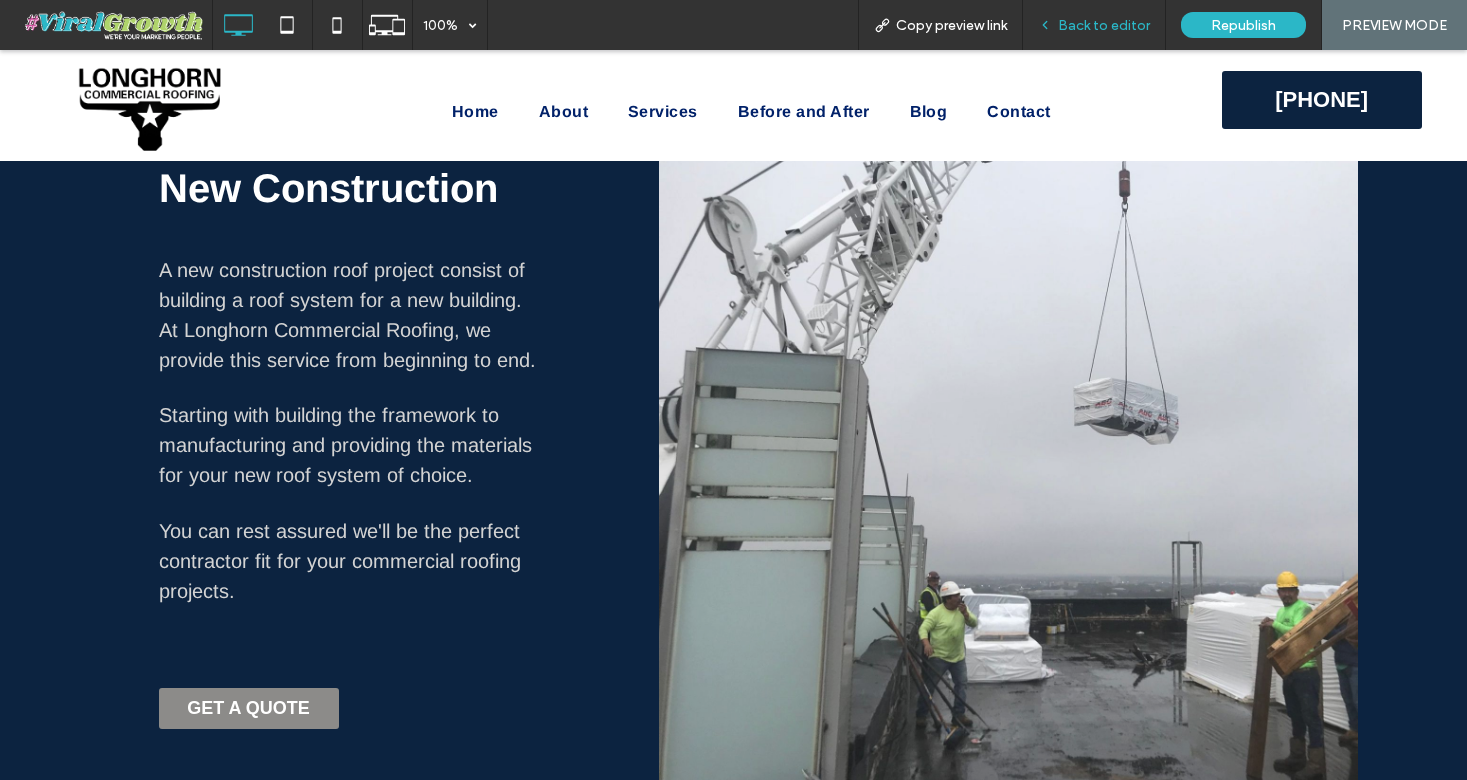 click on "Back to editor" at bounding box center [1094, 25] 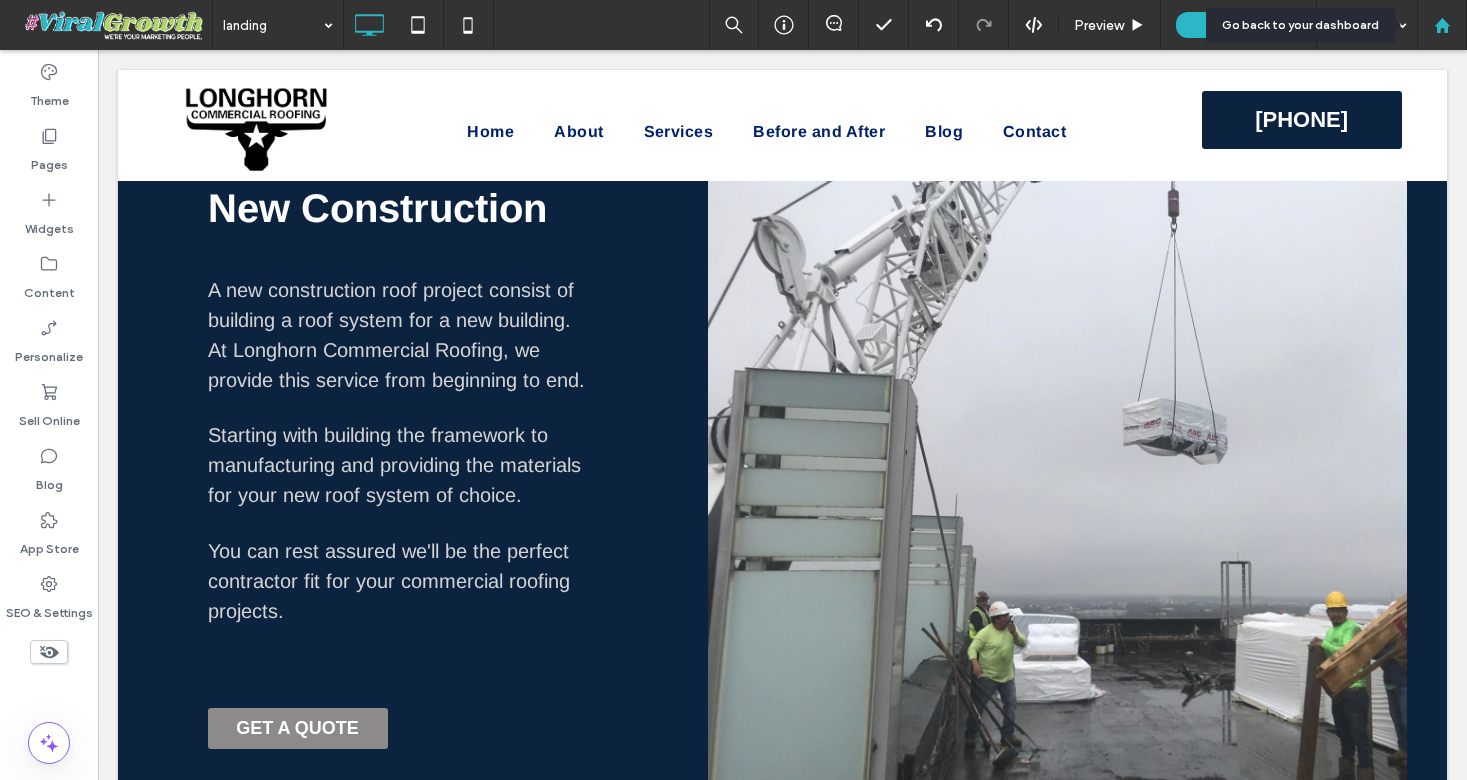 click at bounding box center [1442, 25] 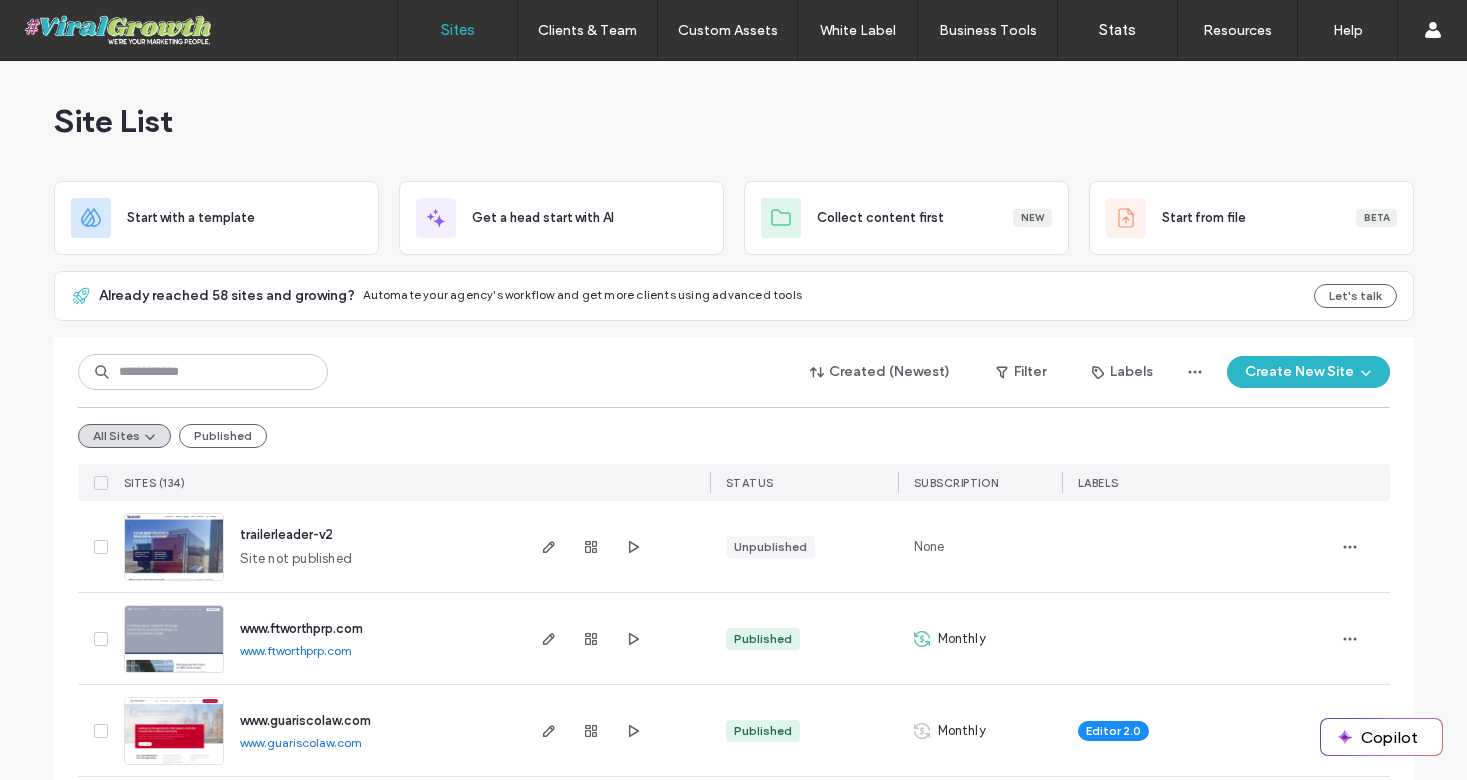 scroll, scrollTop: 0, scrollLeft: 0, axis: both 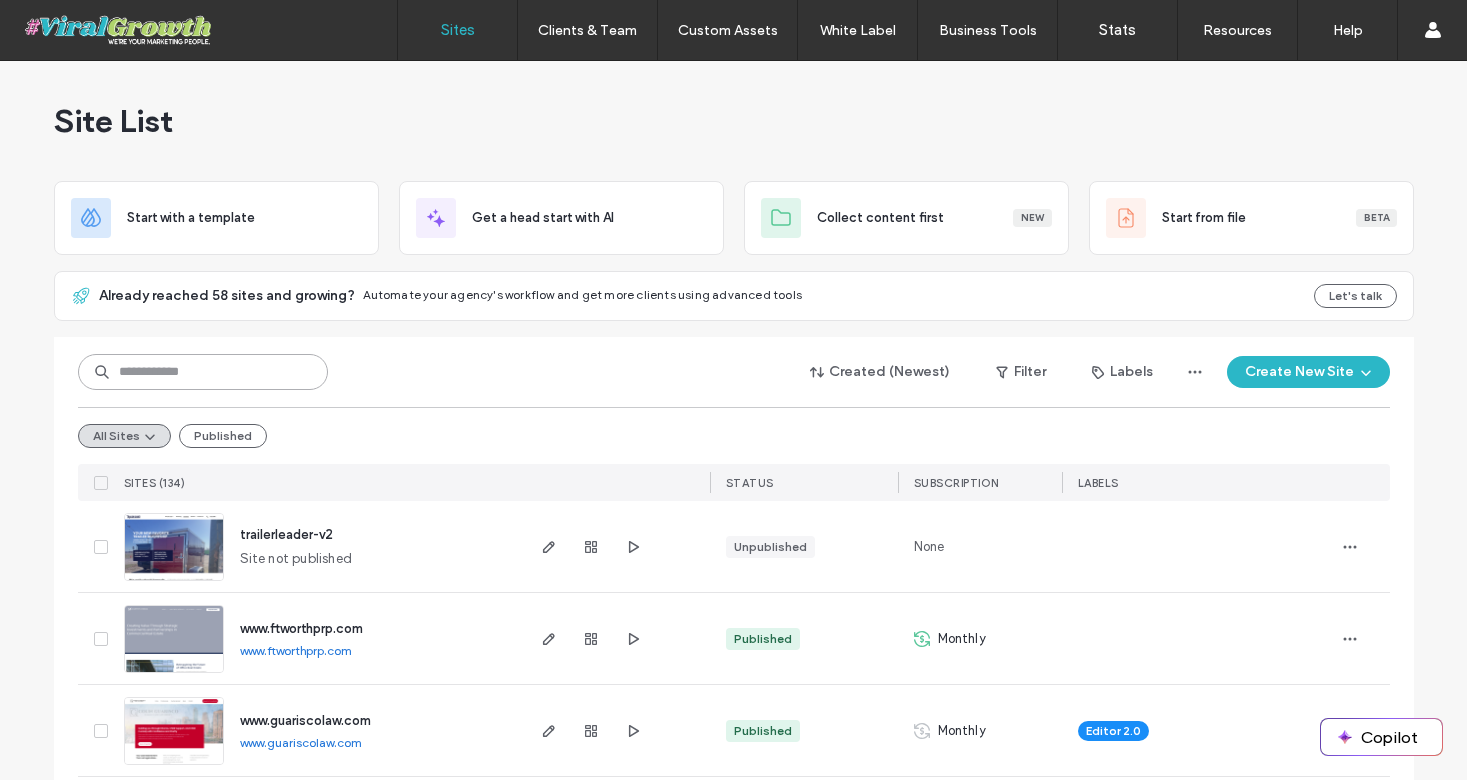 click at bounding box center [203, 372] 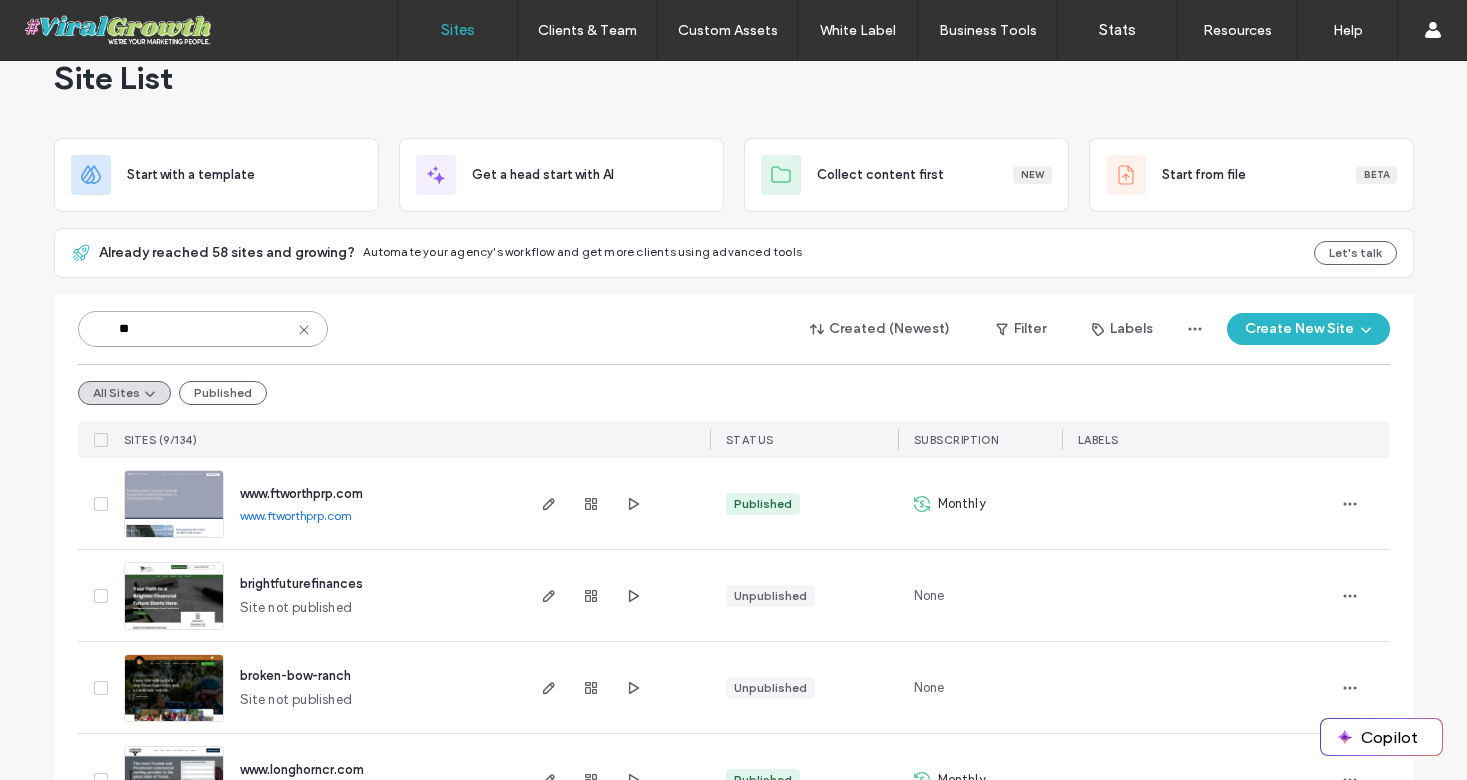 scroll, scrollTop: 0, scrollLeft: 0, axis: both 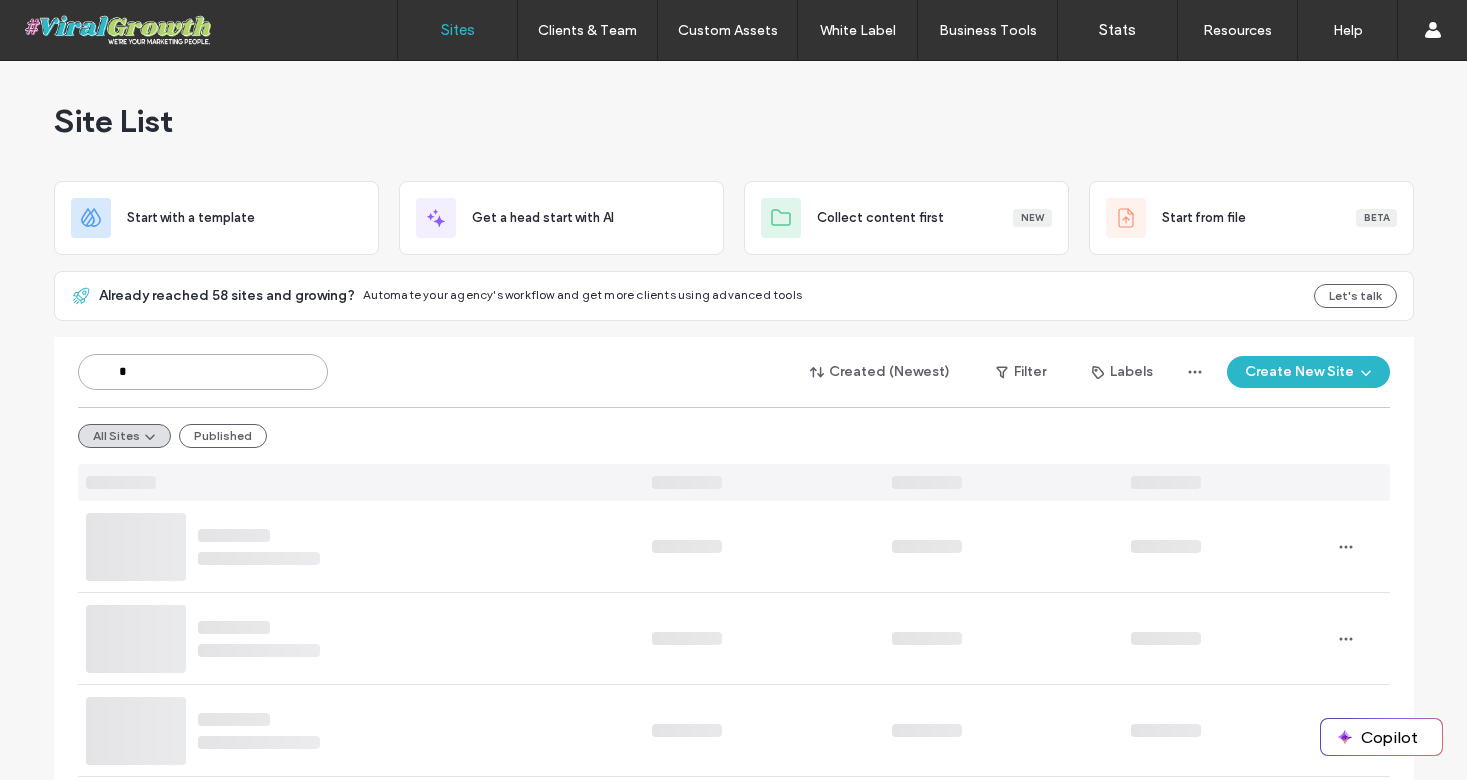 type on "*" 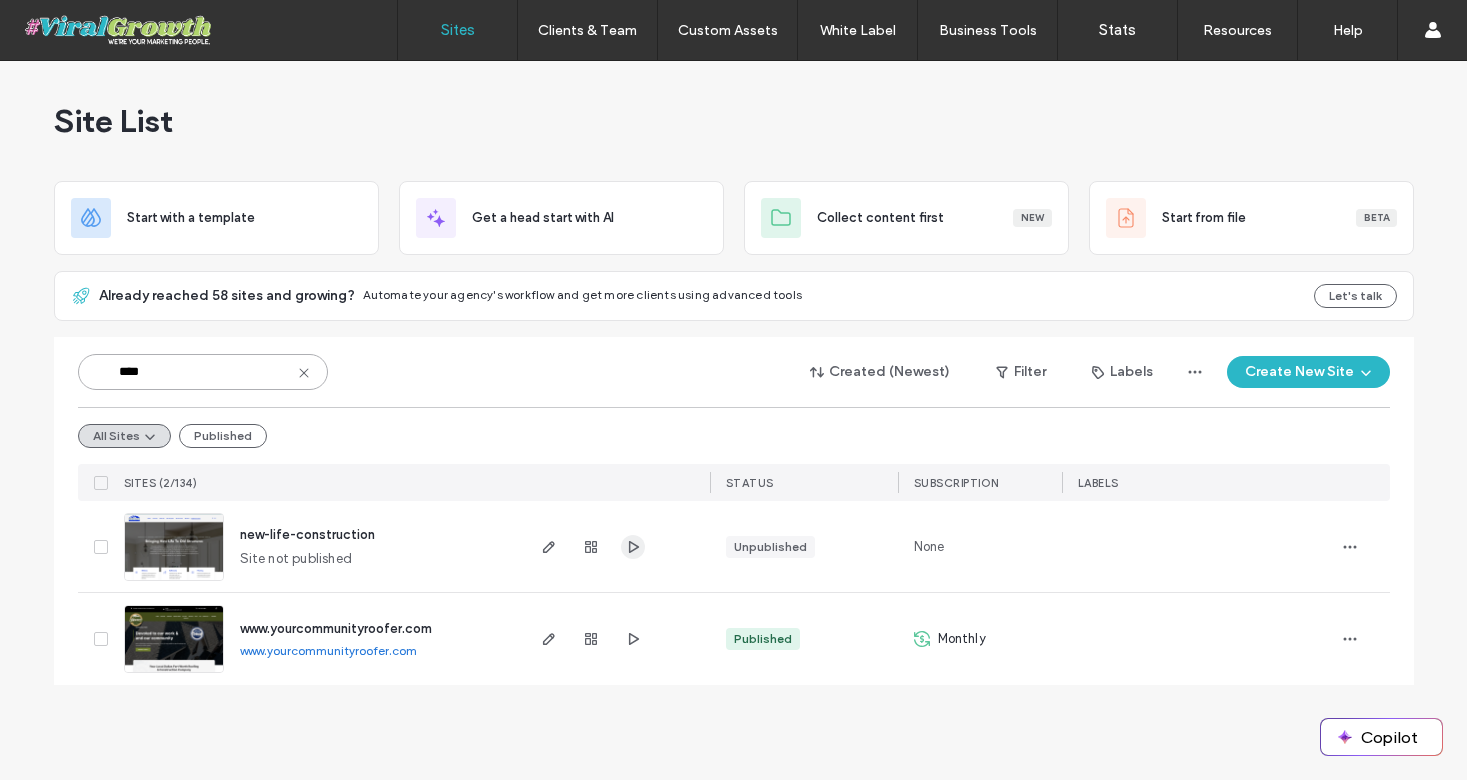 type on "****" 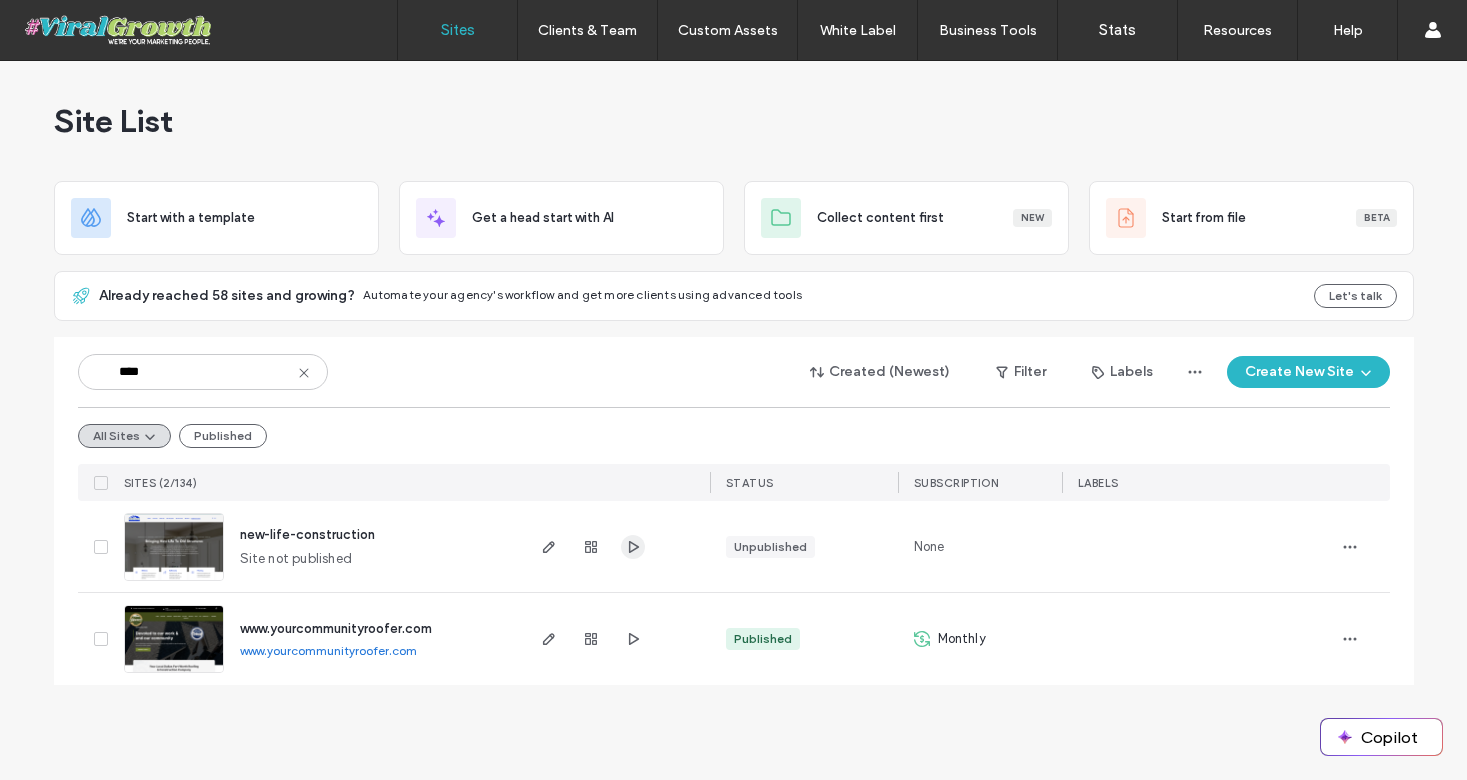 click 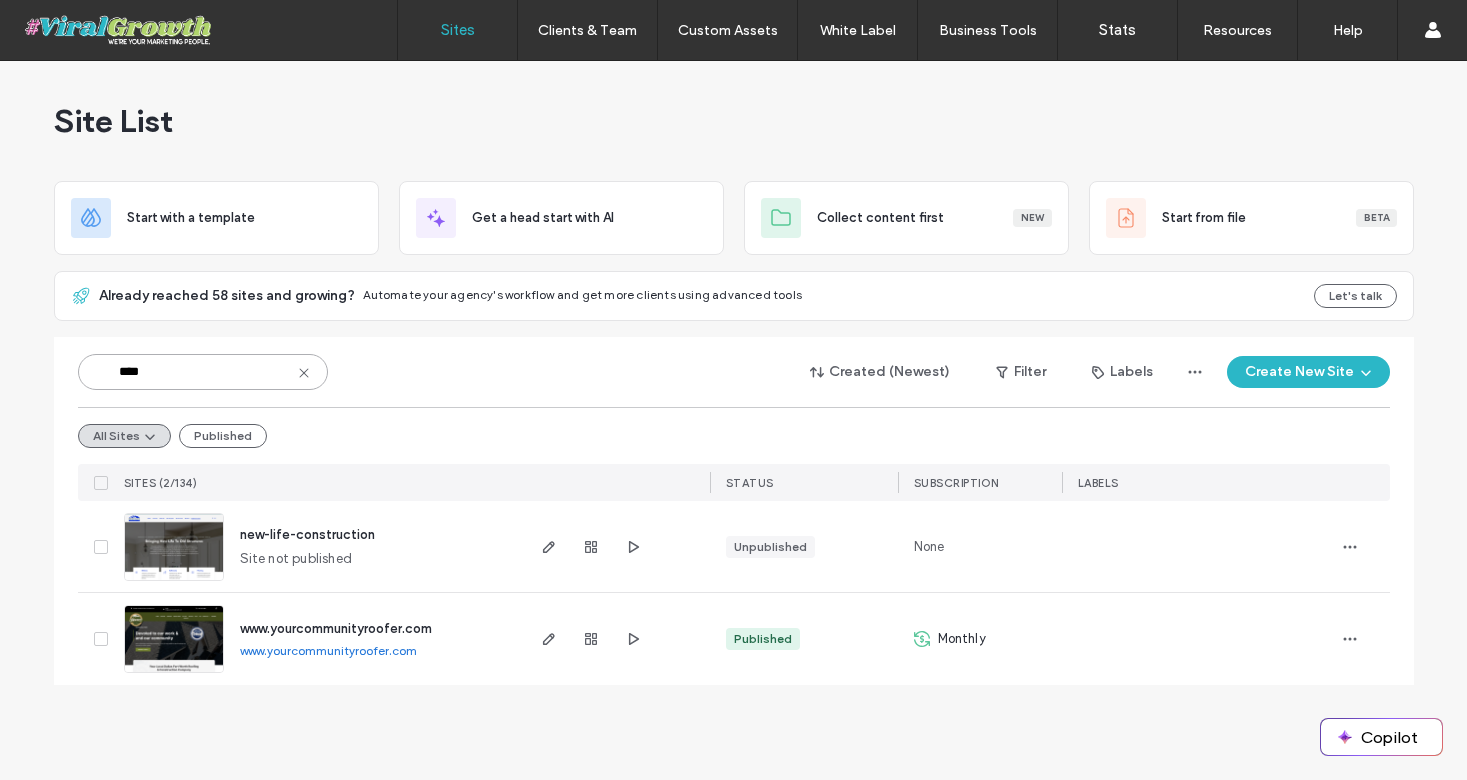 click on "****" at bounding box center [203, 372] 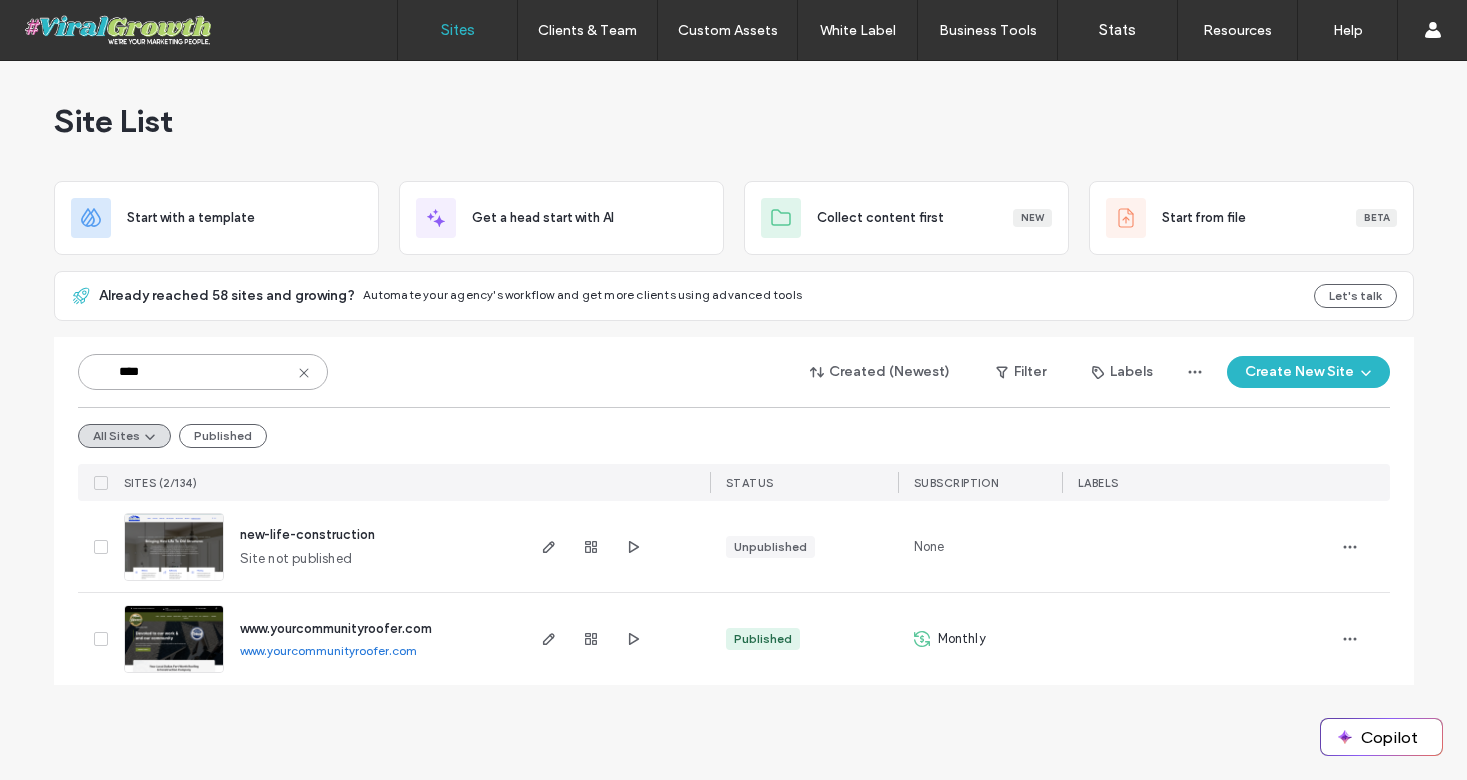 click on "****" at bounding box center [203, 372] 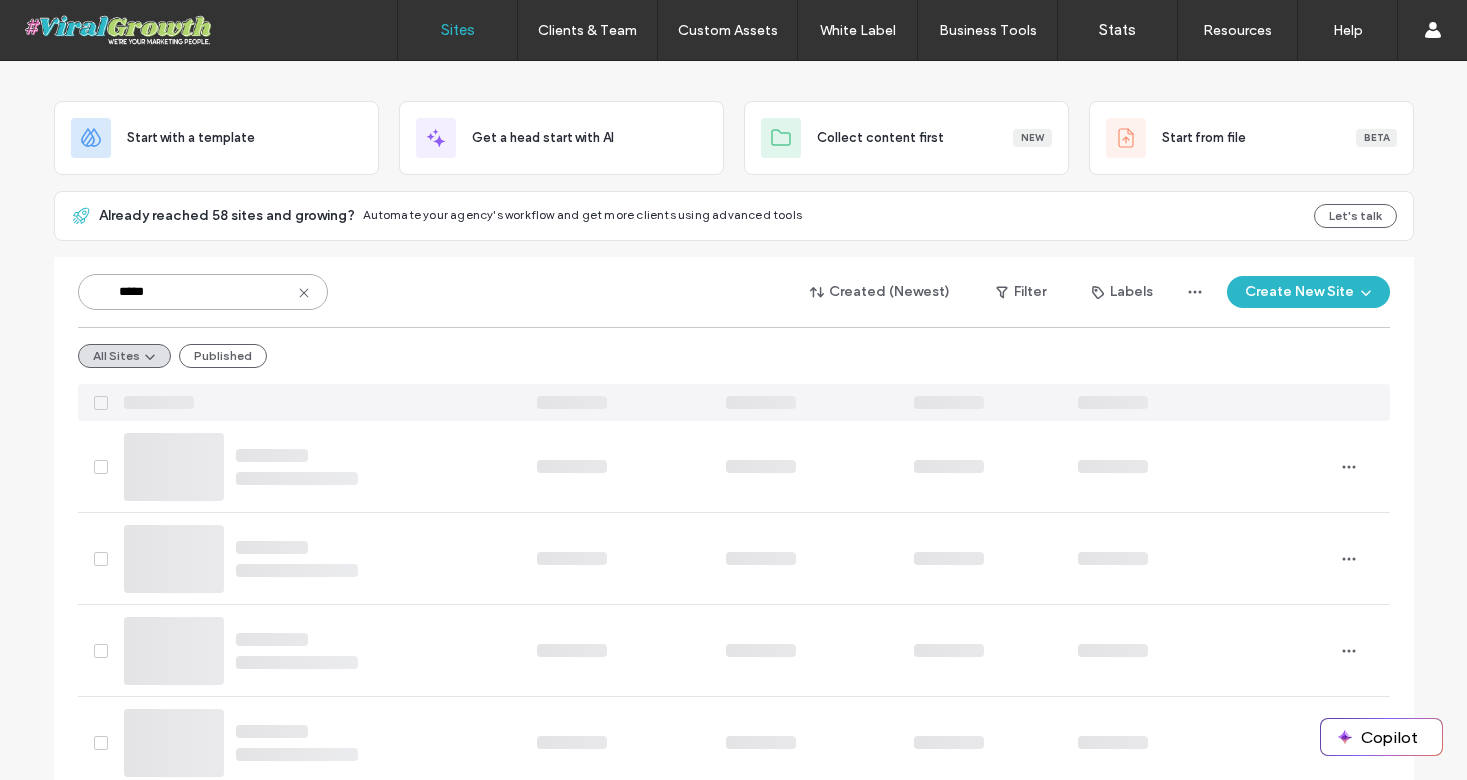 scroll, scrollTop: 0, scrollLeft: 0, axis: both 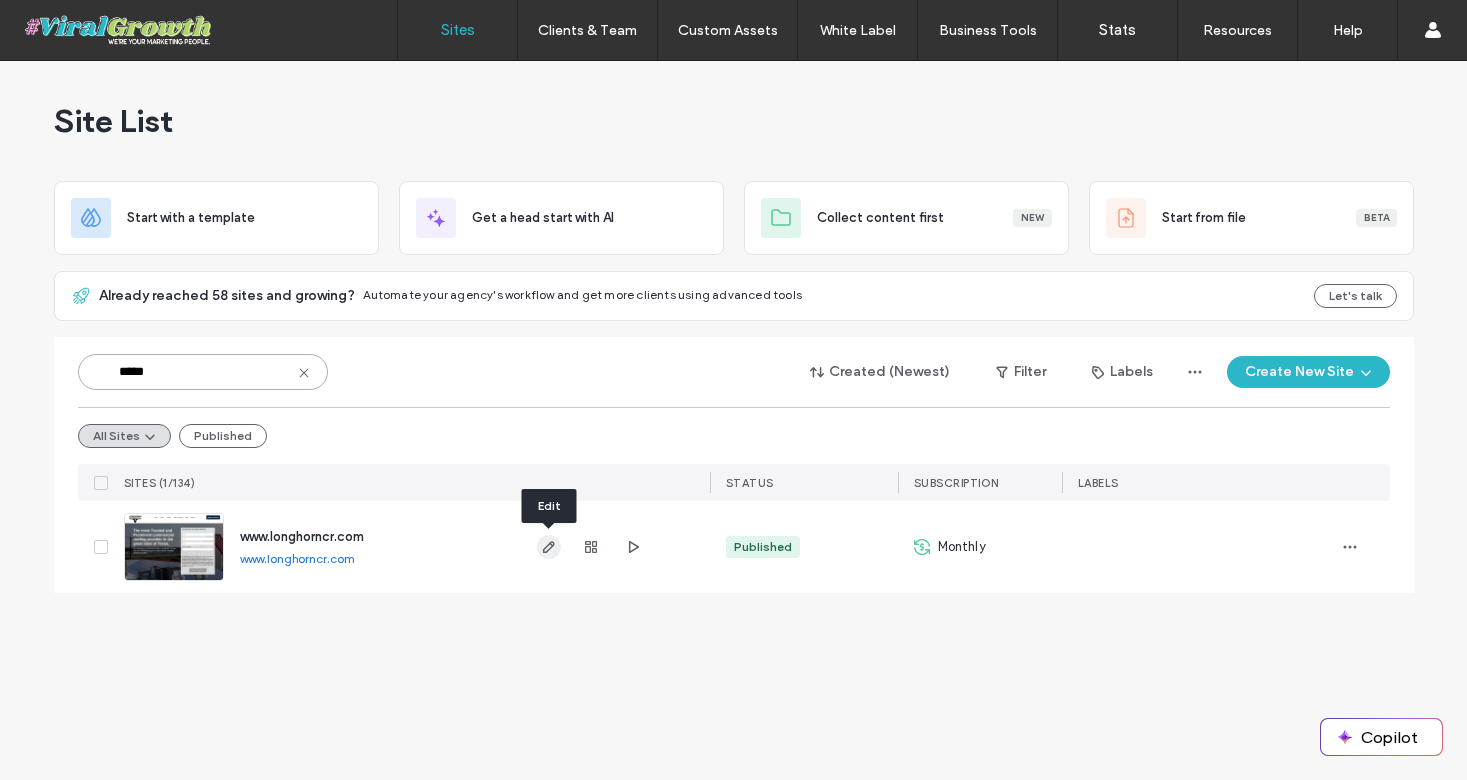 type on "*****" 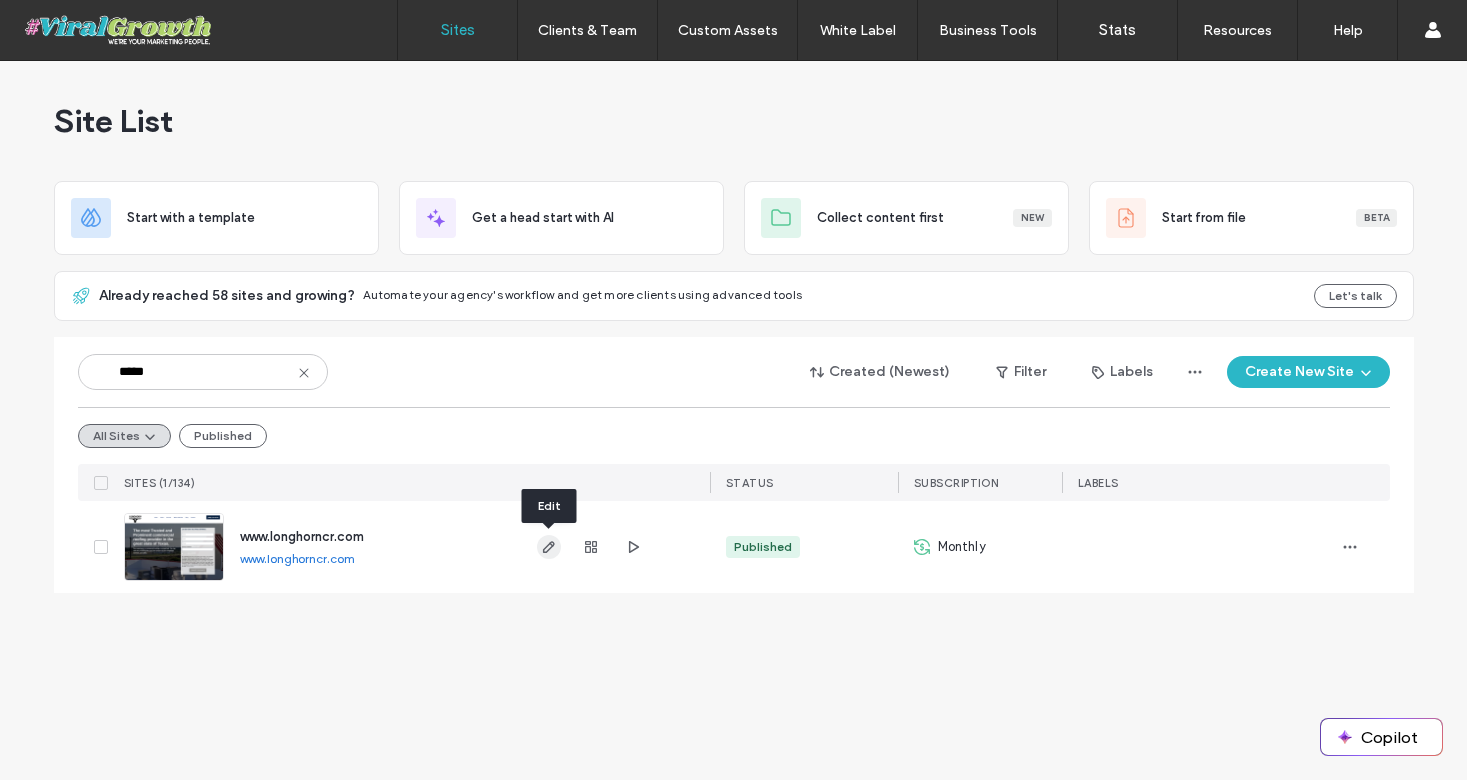 click 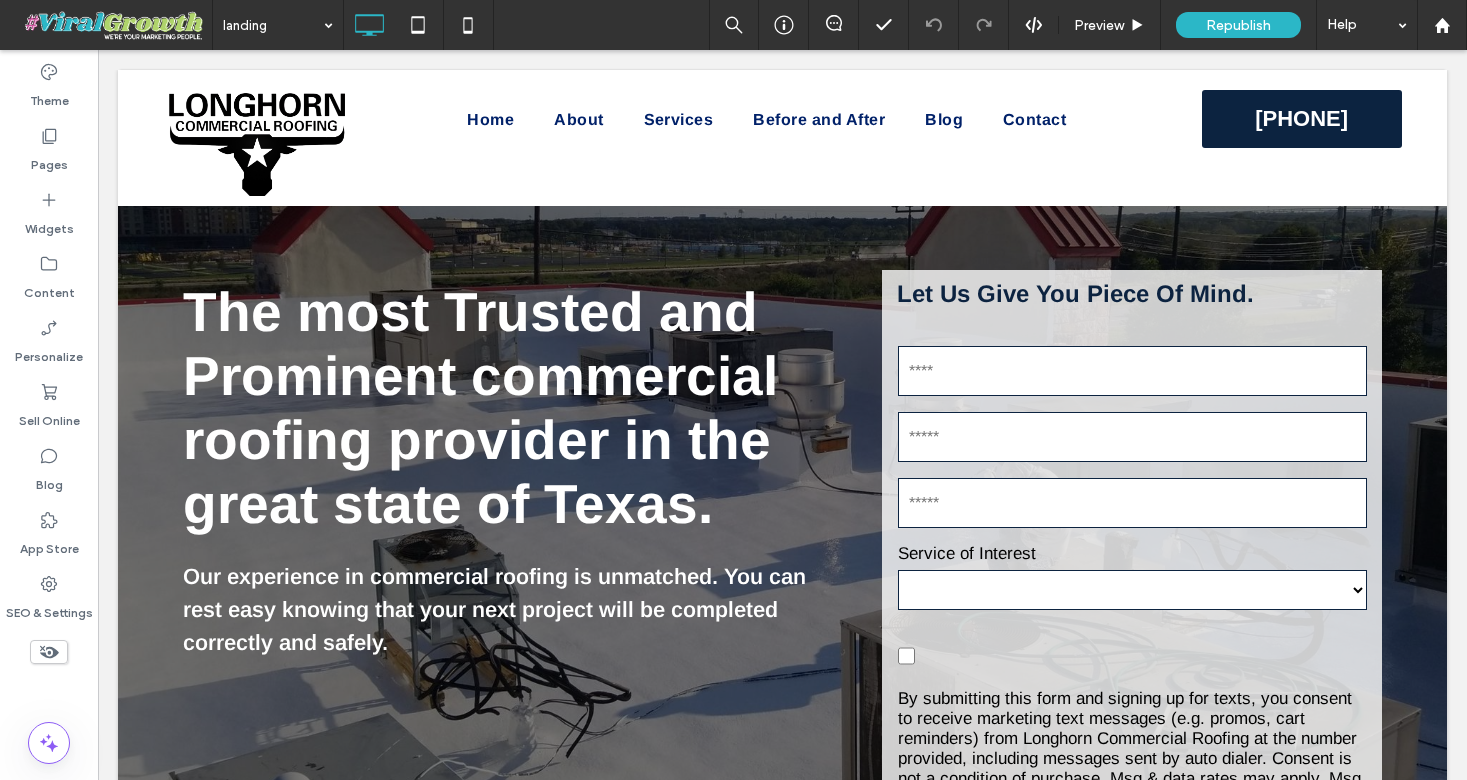 scroll, scrollTop: 0, scrollLeft: 0, axis: both 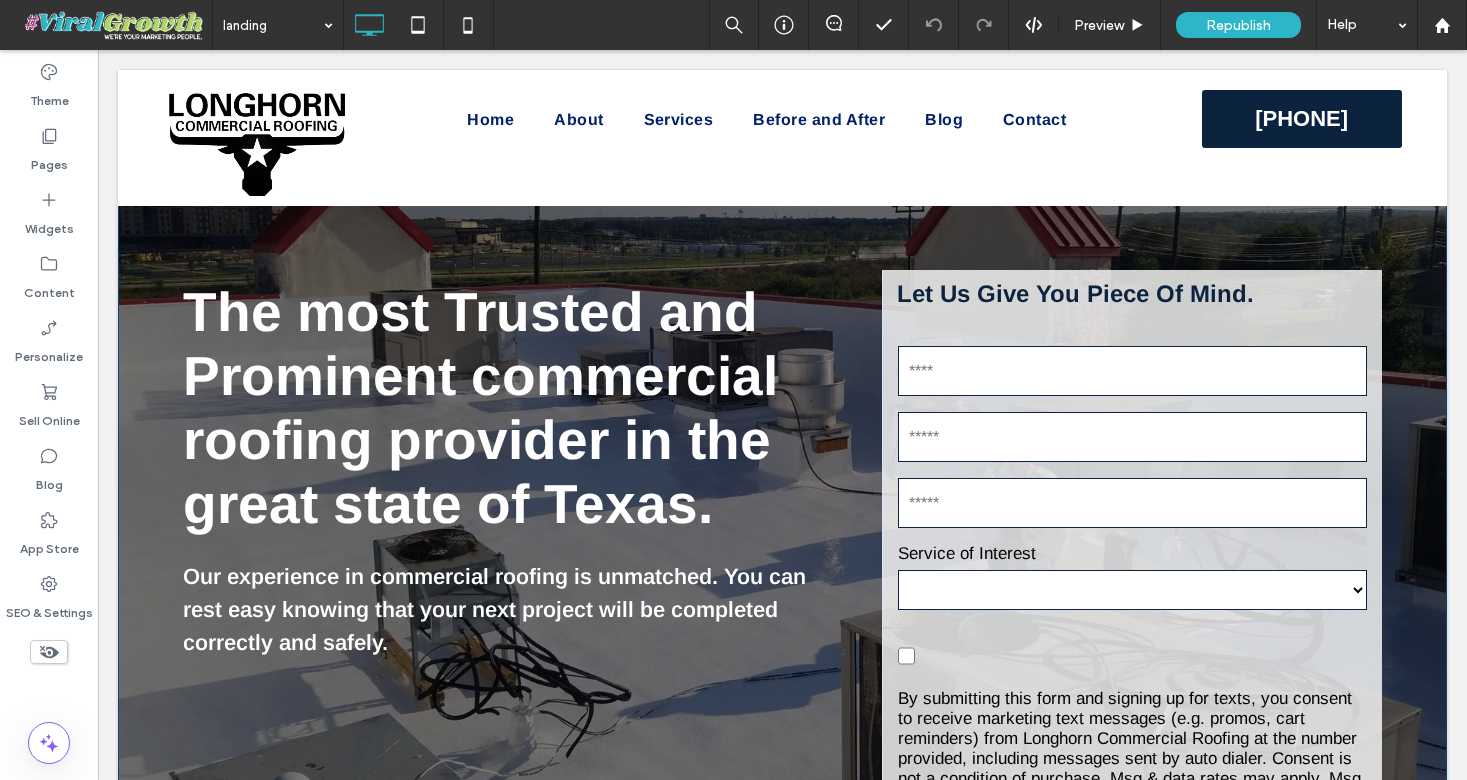 click on "**********" at bounding box center [782, 579] 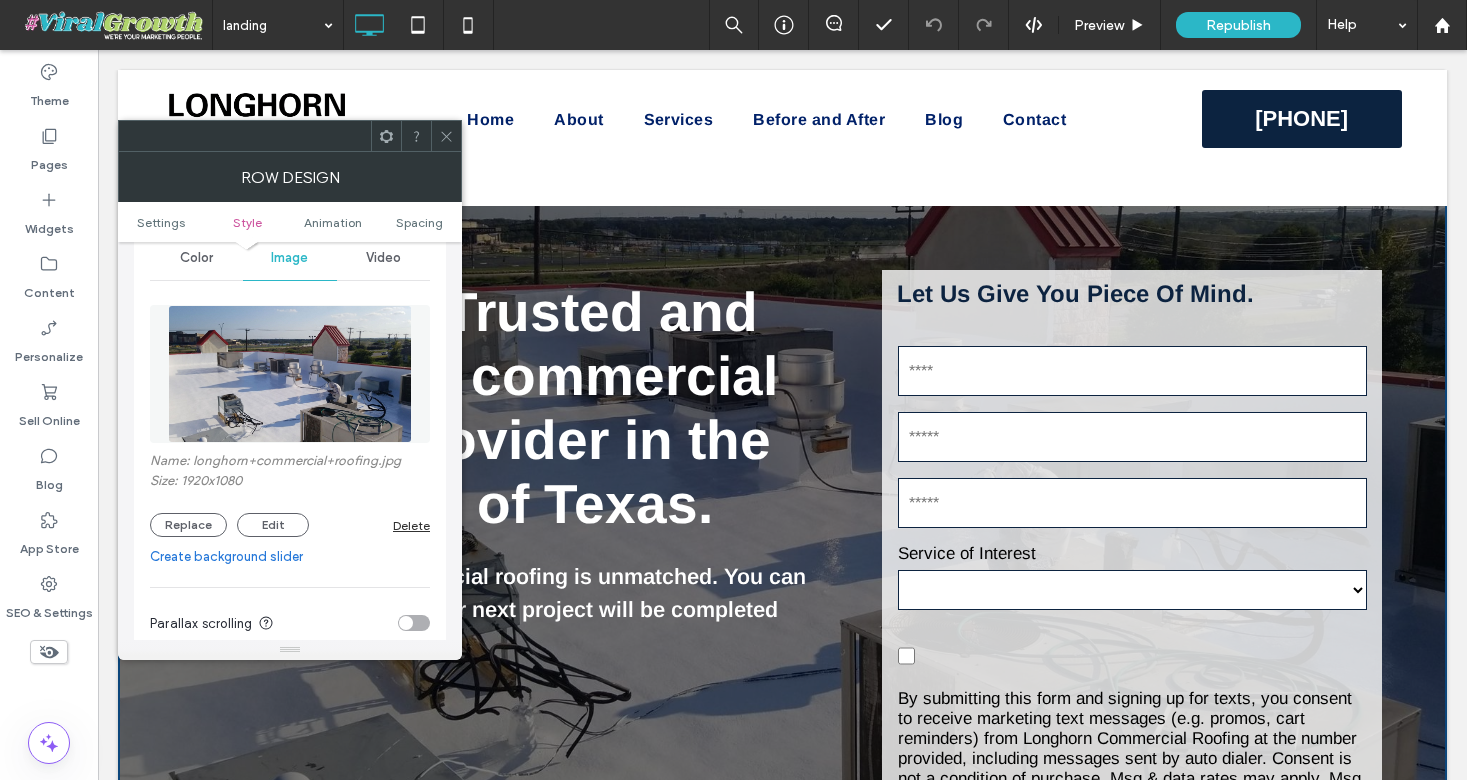 scroll, scrollTop: 266, scrollLeft: 0, axis: vertical 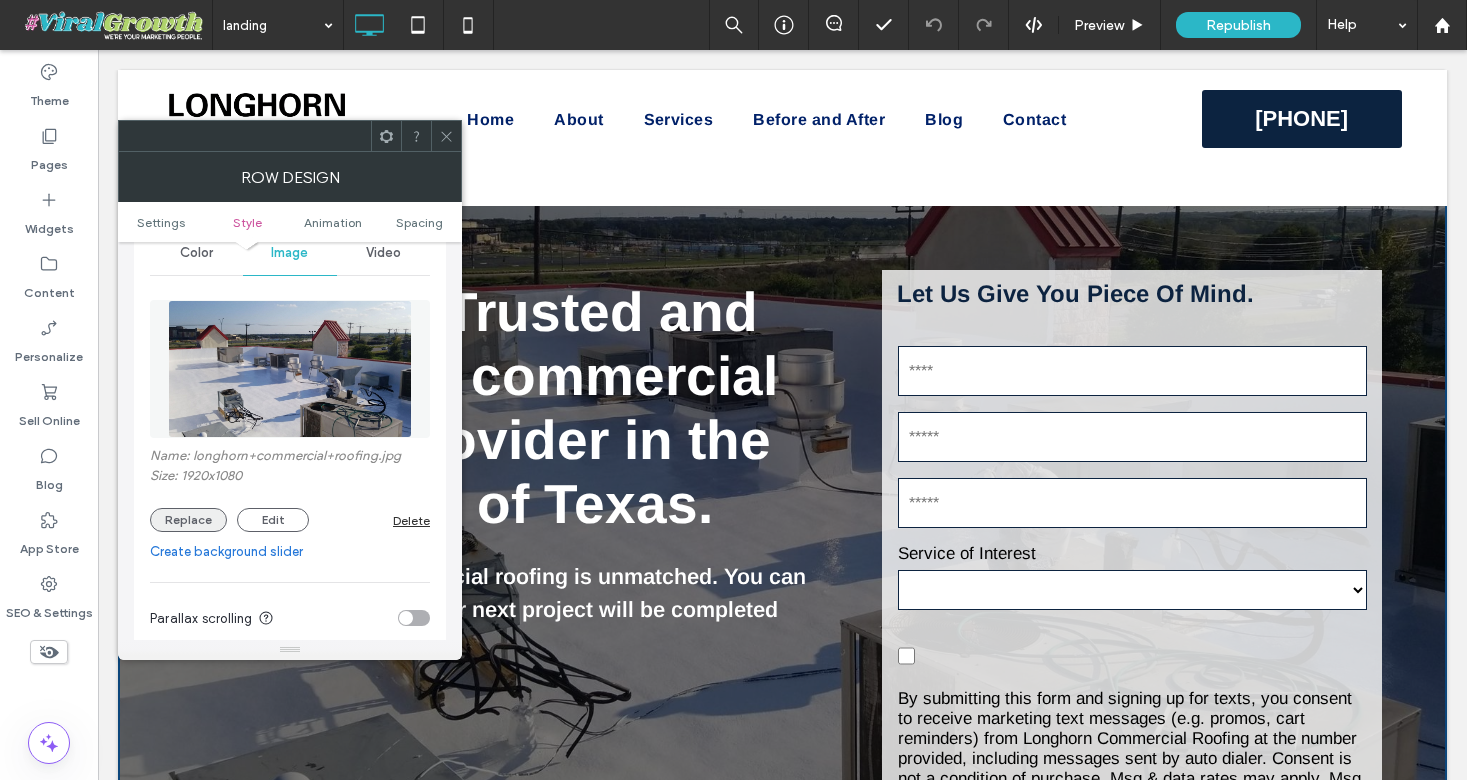 click on "Replace" at bounding box center [188, 520] 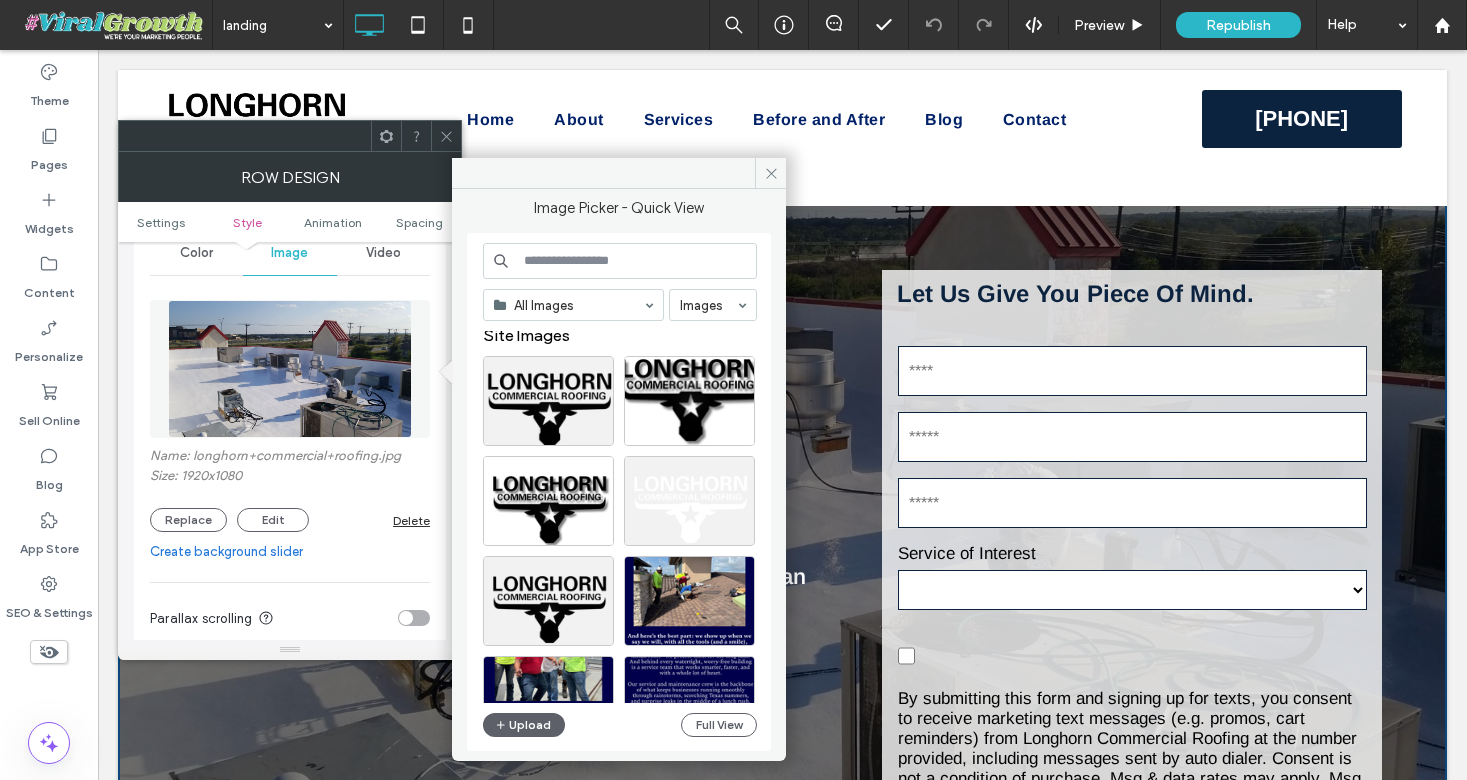 scroll, scrollTop: 0, scrollLeft: 0, axis: both 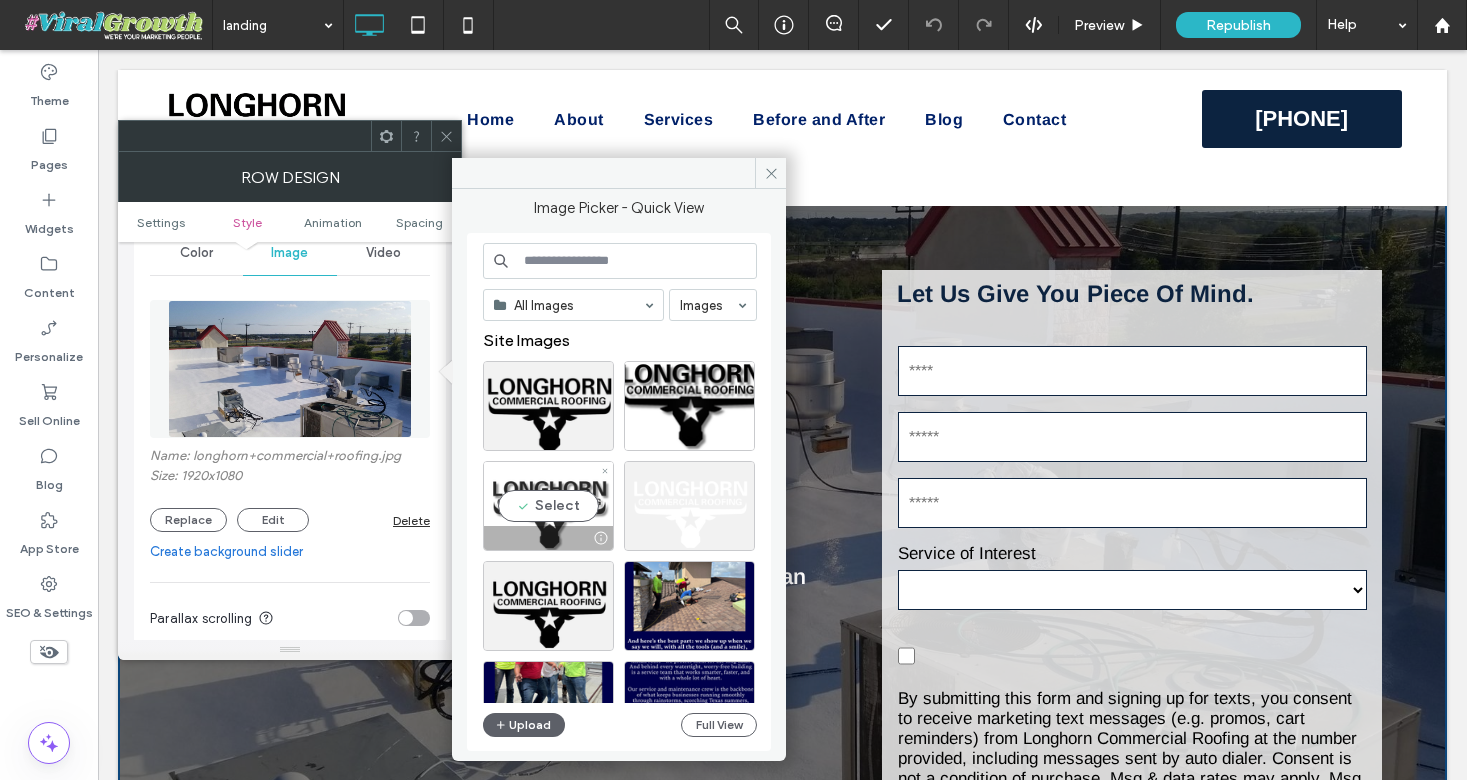 click on "Select" at bounding box center [548, 506] 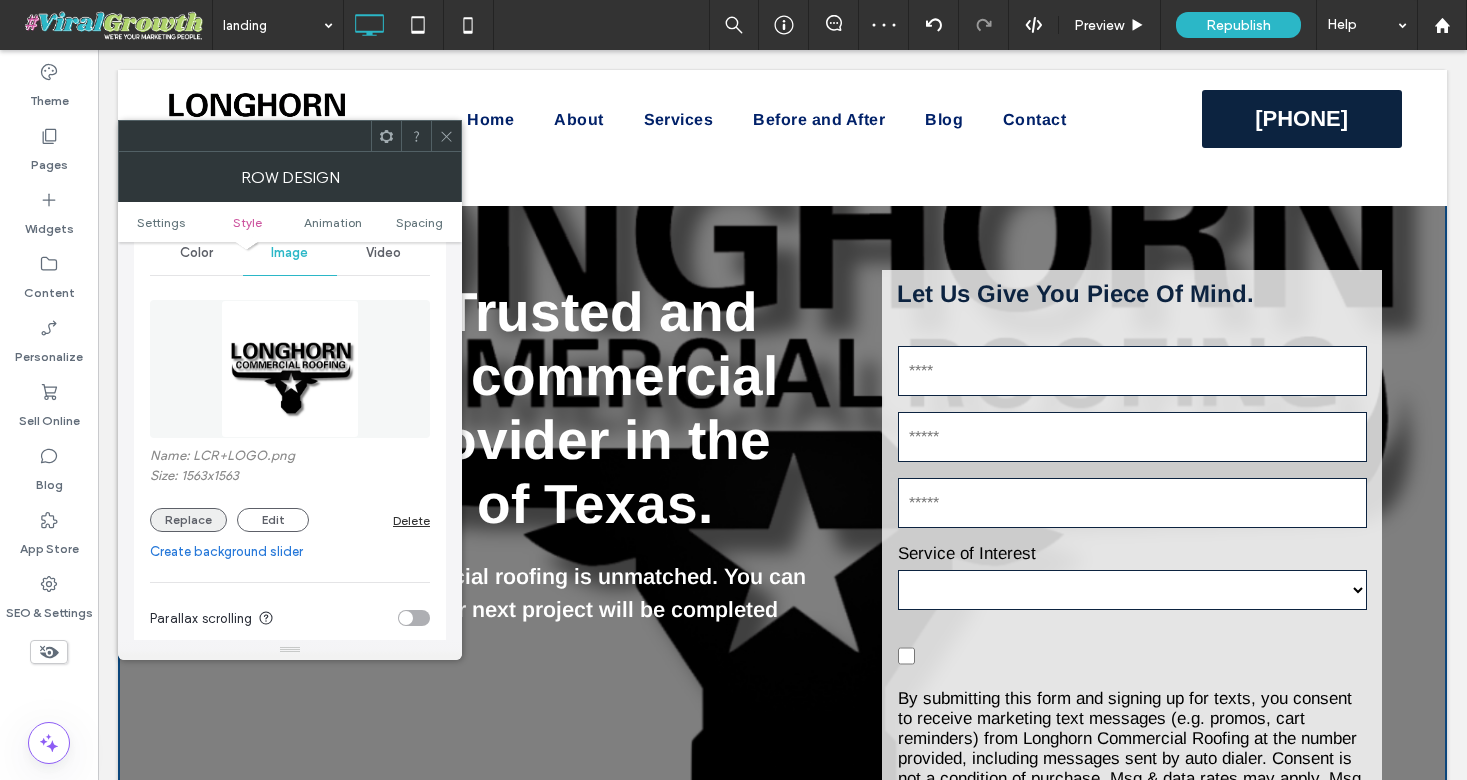 click on "Replace" at bounding box center [188, 520] 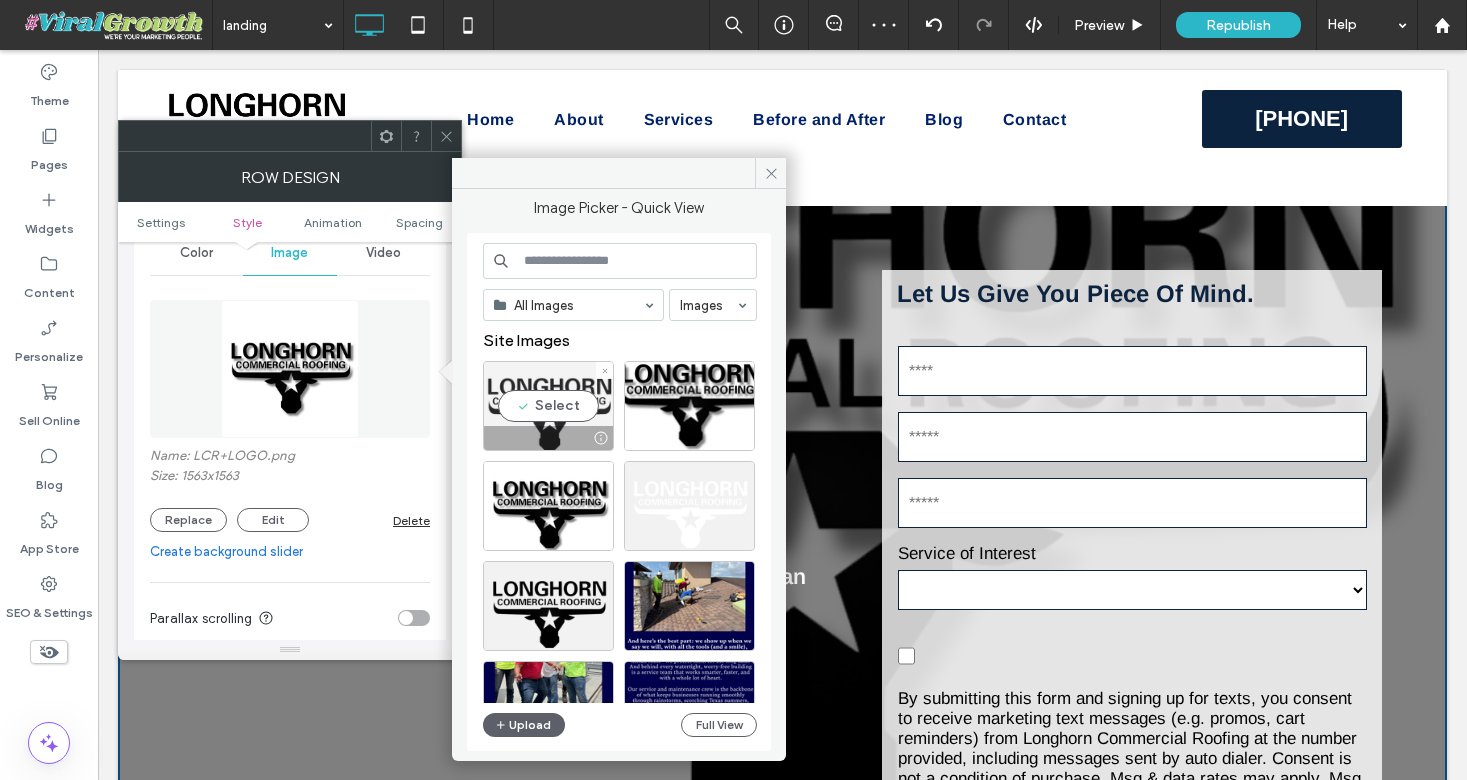click on "Select" at bounding box center [548, 406] 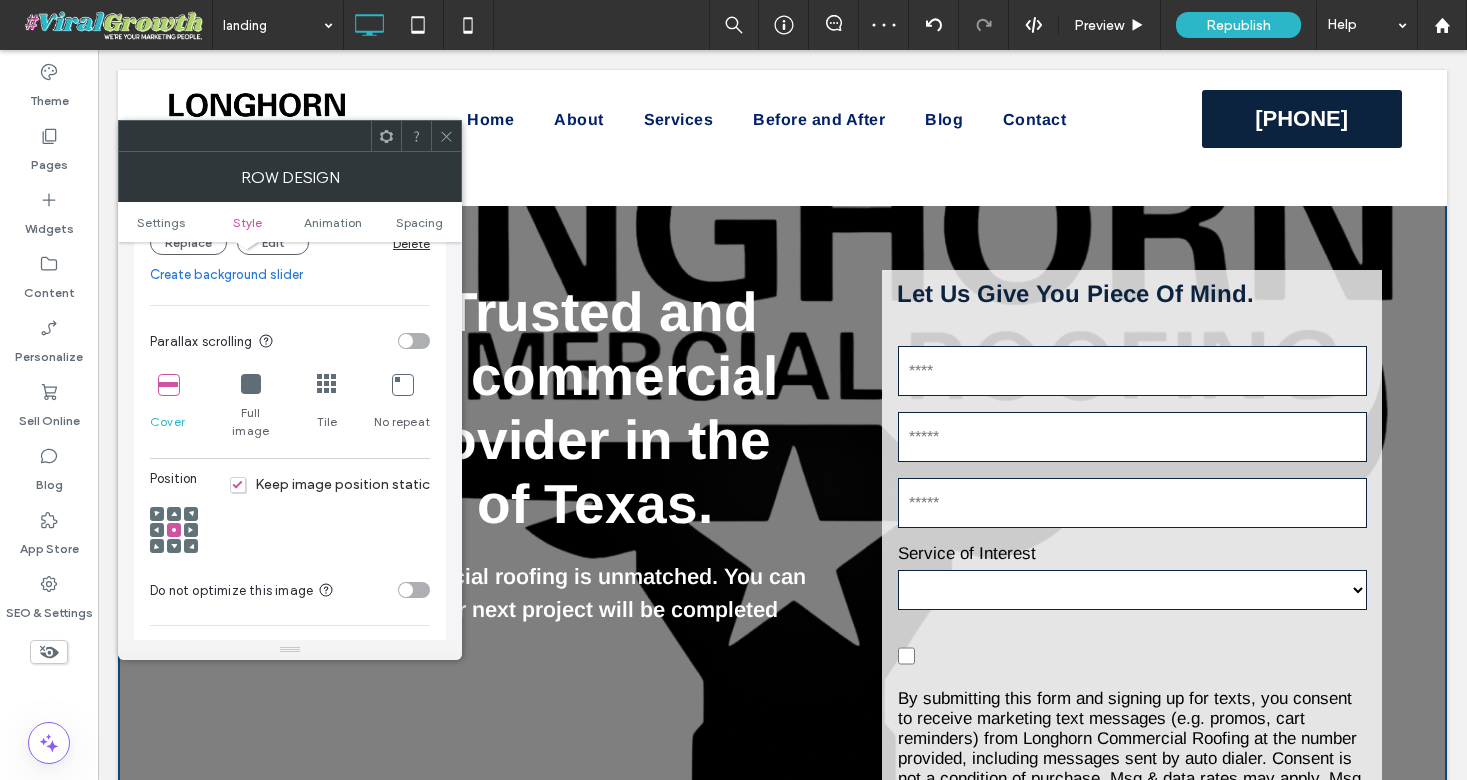 scroll, scrollTop: 542, scrollLeft: 0, axis: vertical 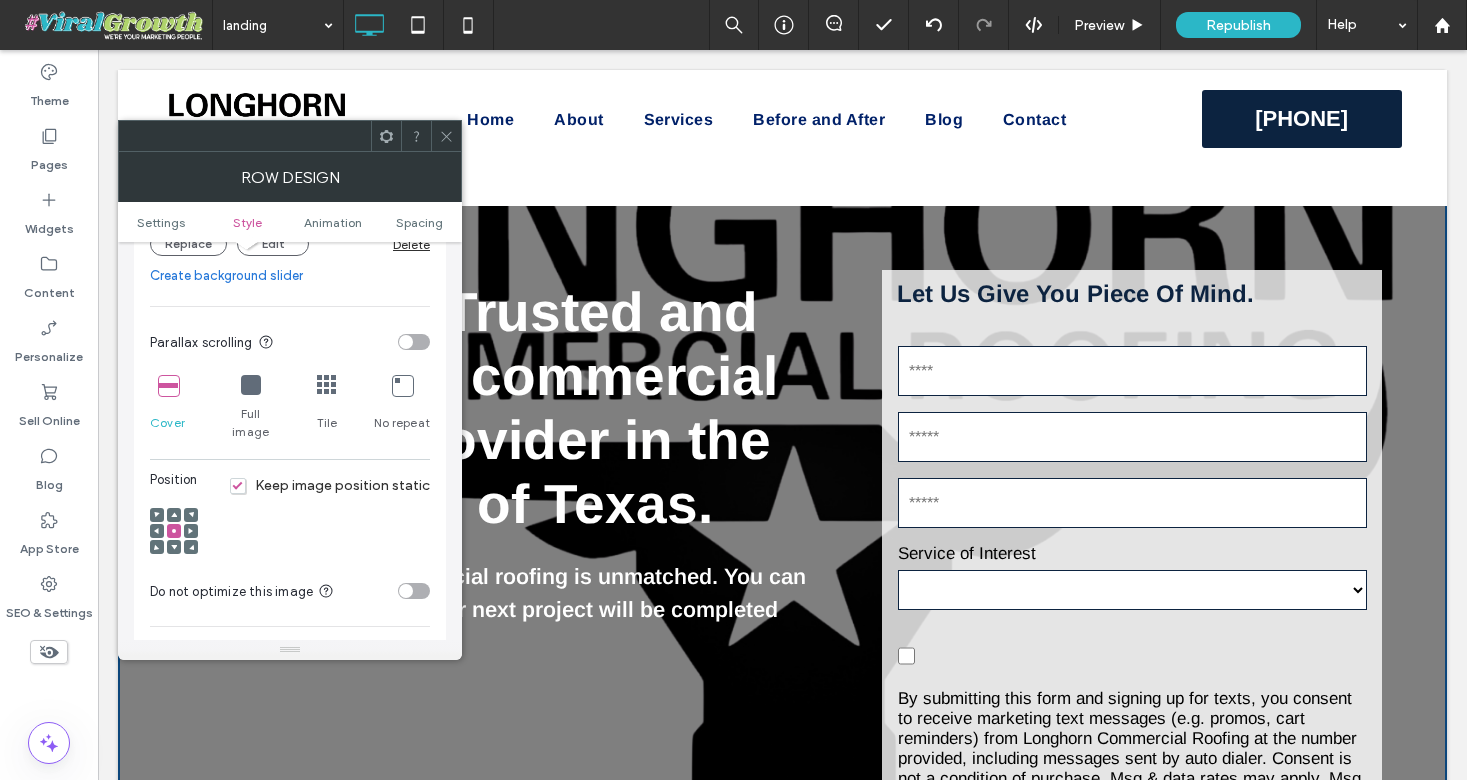 click at bounding box center [251, 385] 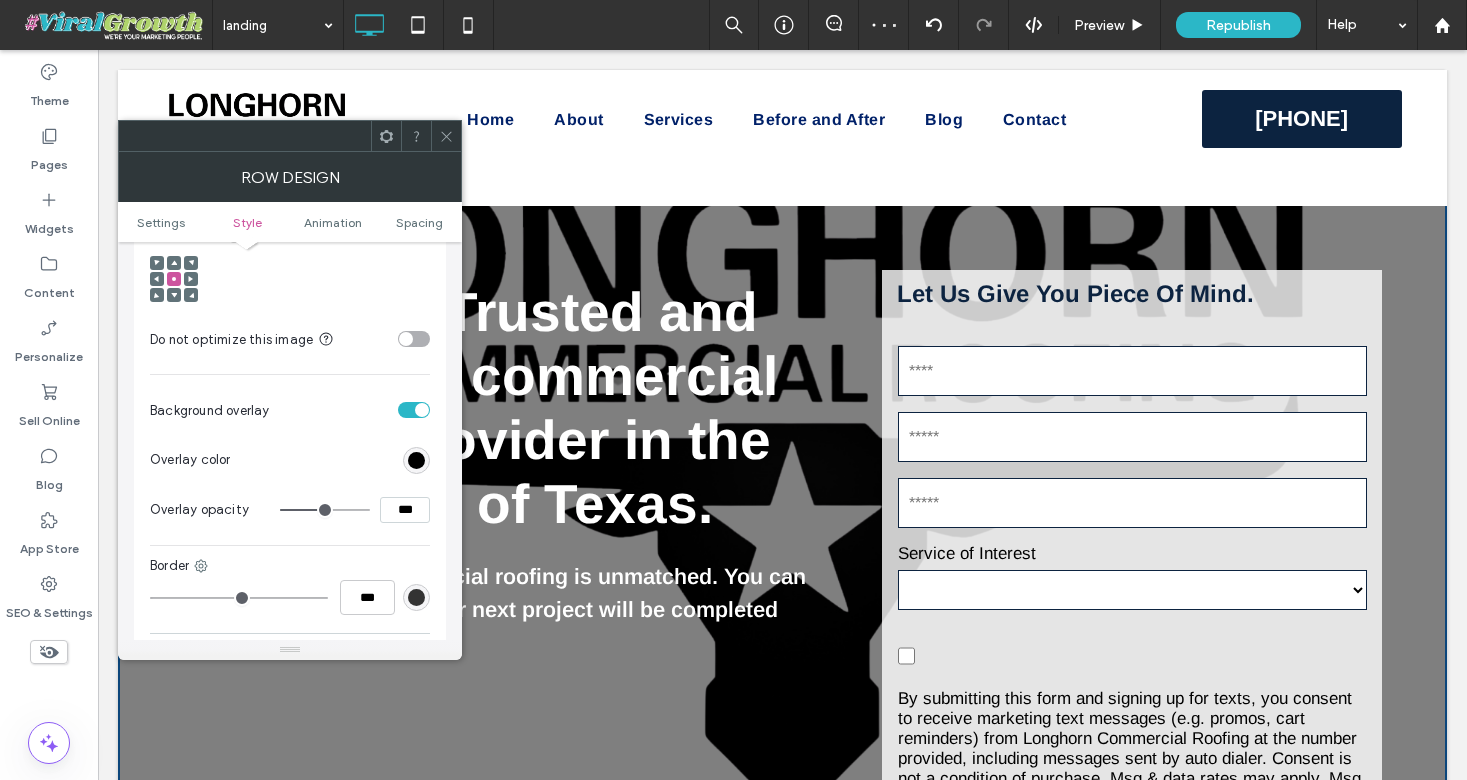 scroll, scrollTop: 802, scrollLeft: 0, axis: vertical 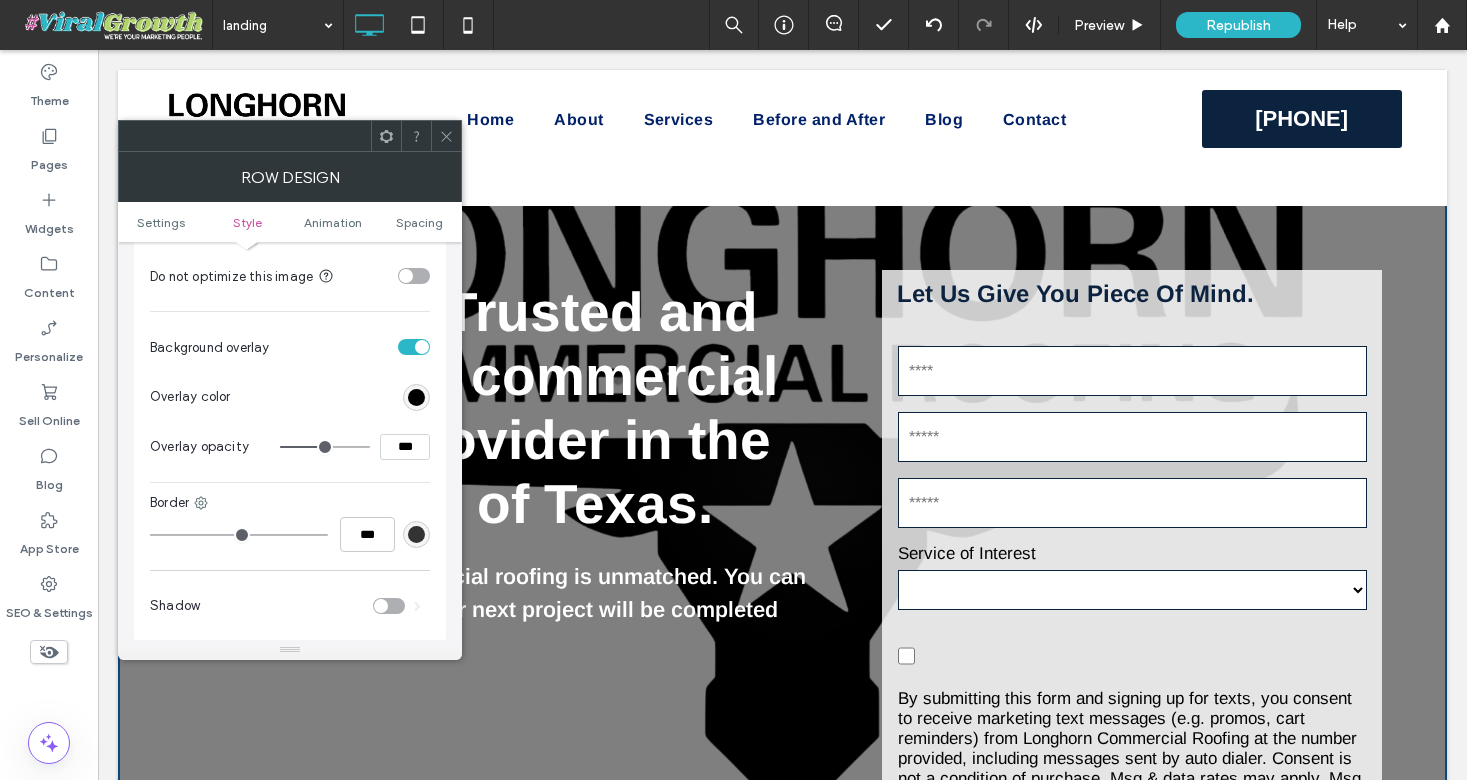 drag, startPoint x: 401, startPoint y: 435, endPoint x: 340, endPoint y: 429, distance: 61.294373 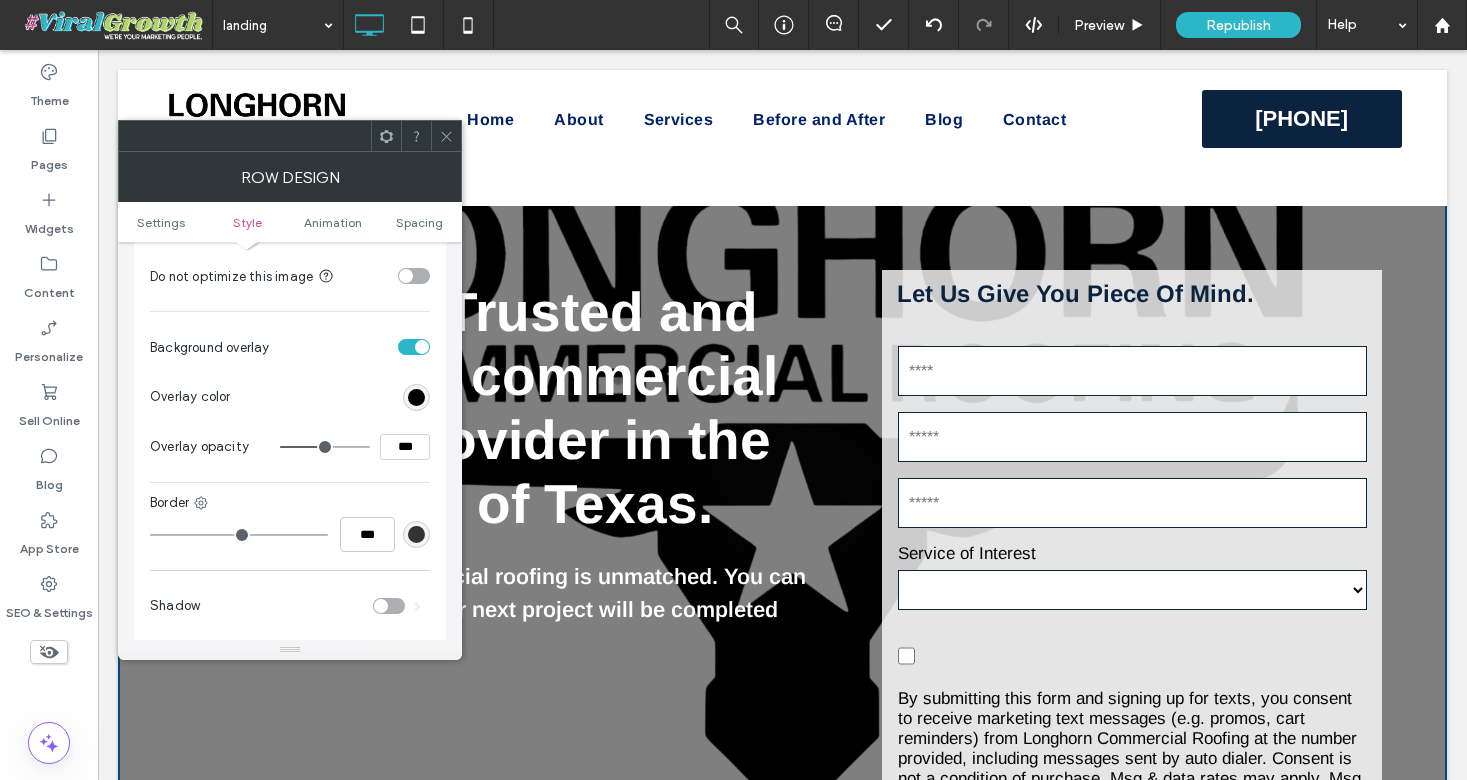 click on "*** ***" at bounding box center (355, 447) 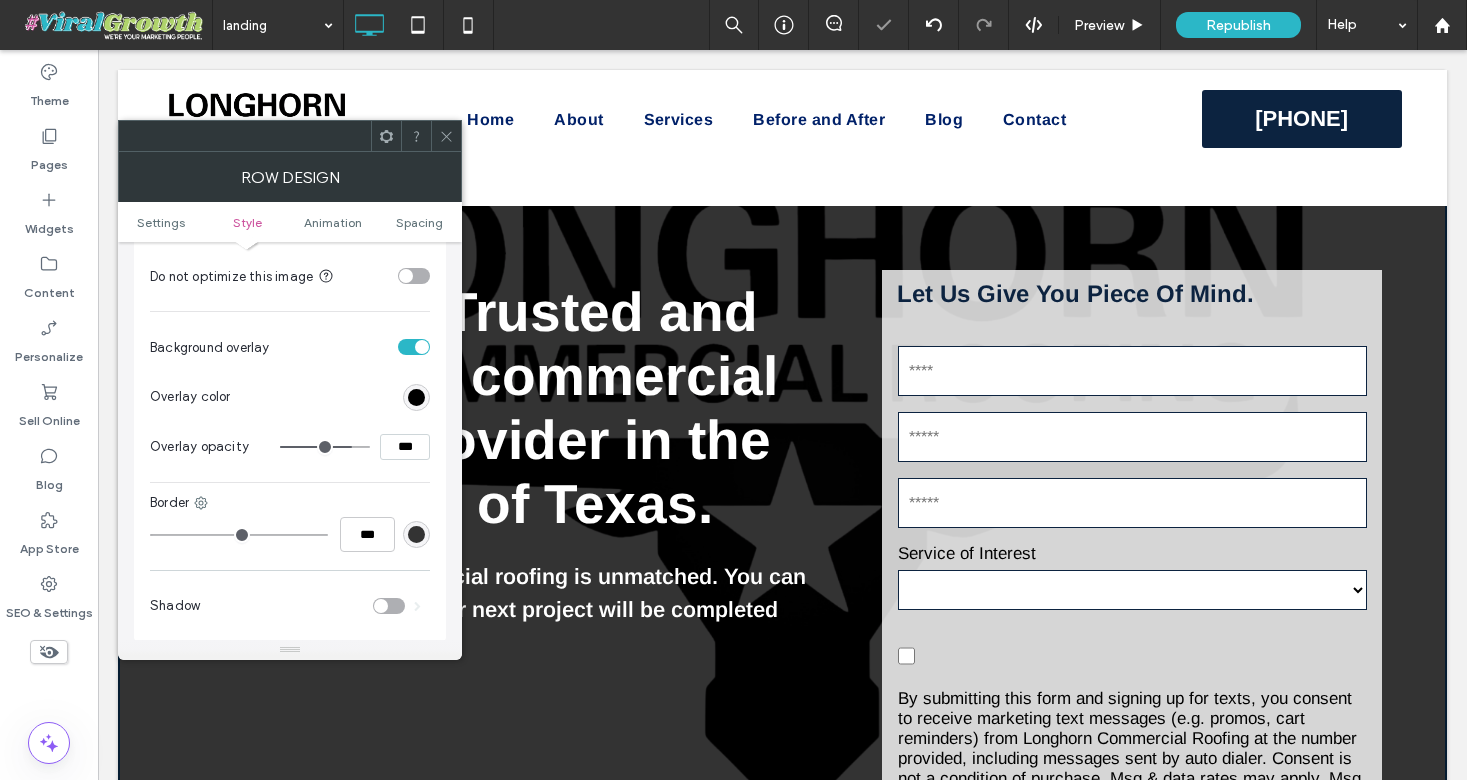 click 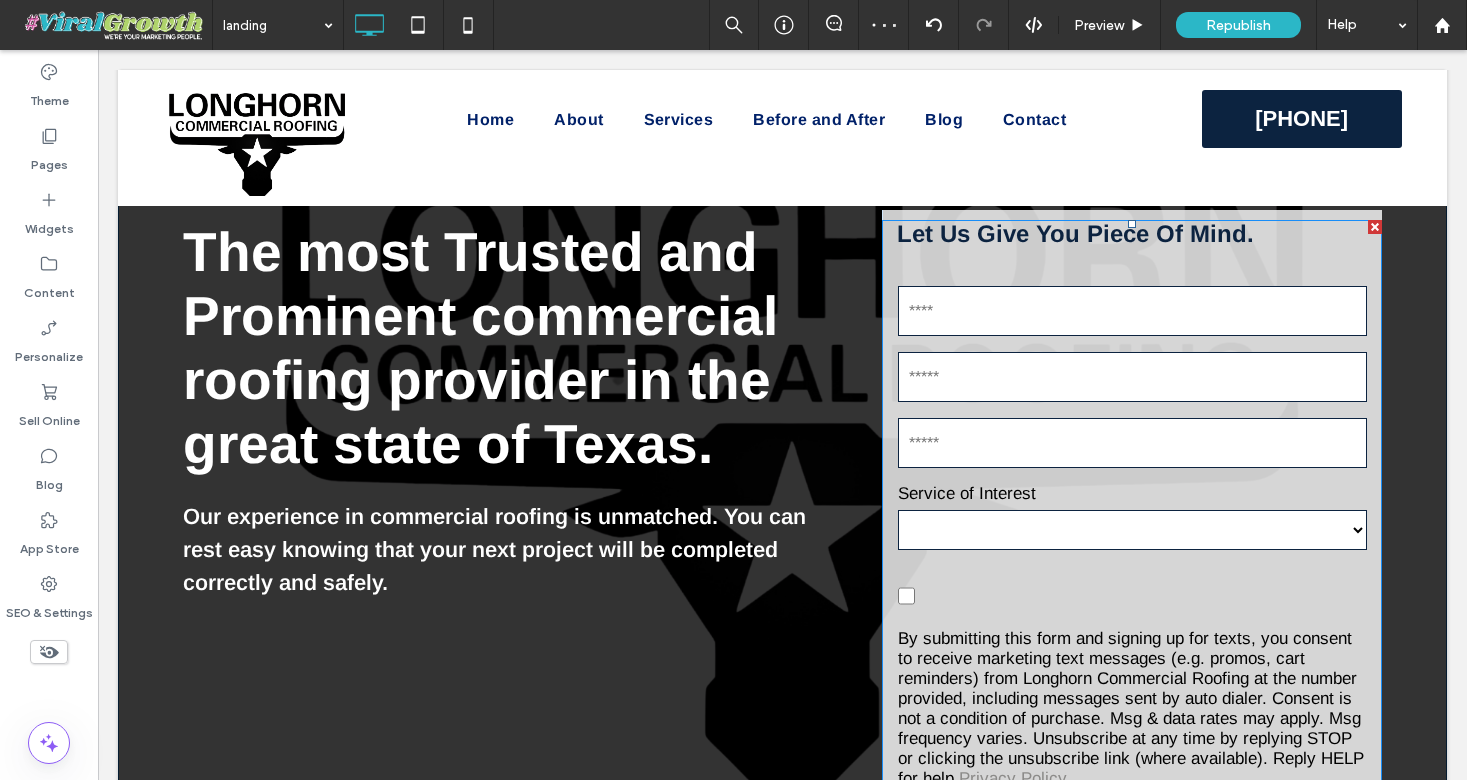 scroll, scrollTop: 0, scrollLeft: 0, axis: both 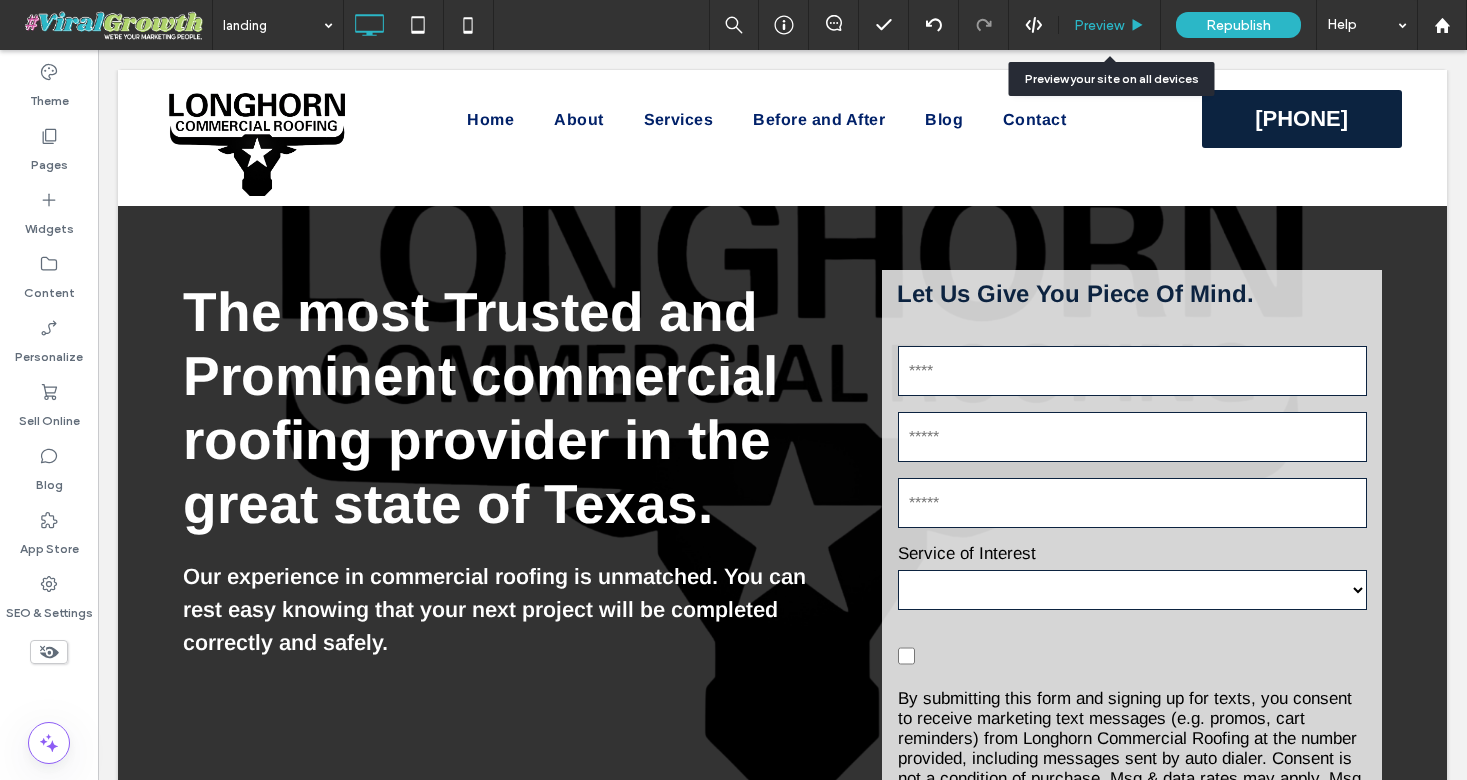 click on "Preview" at bounding box center [1099, 25] 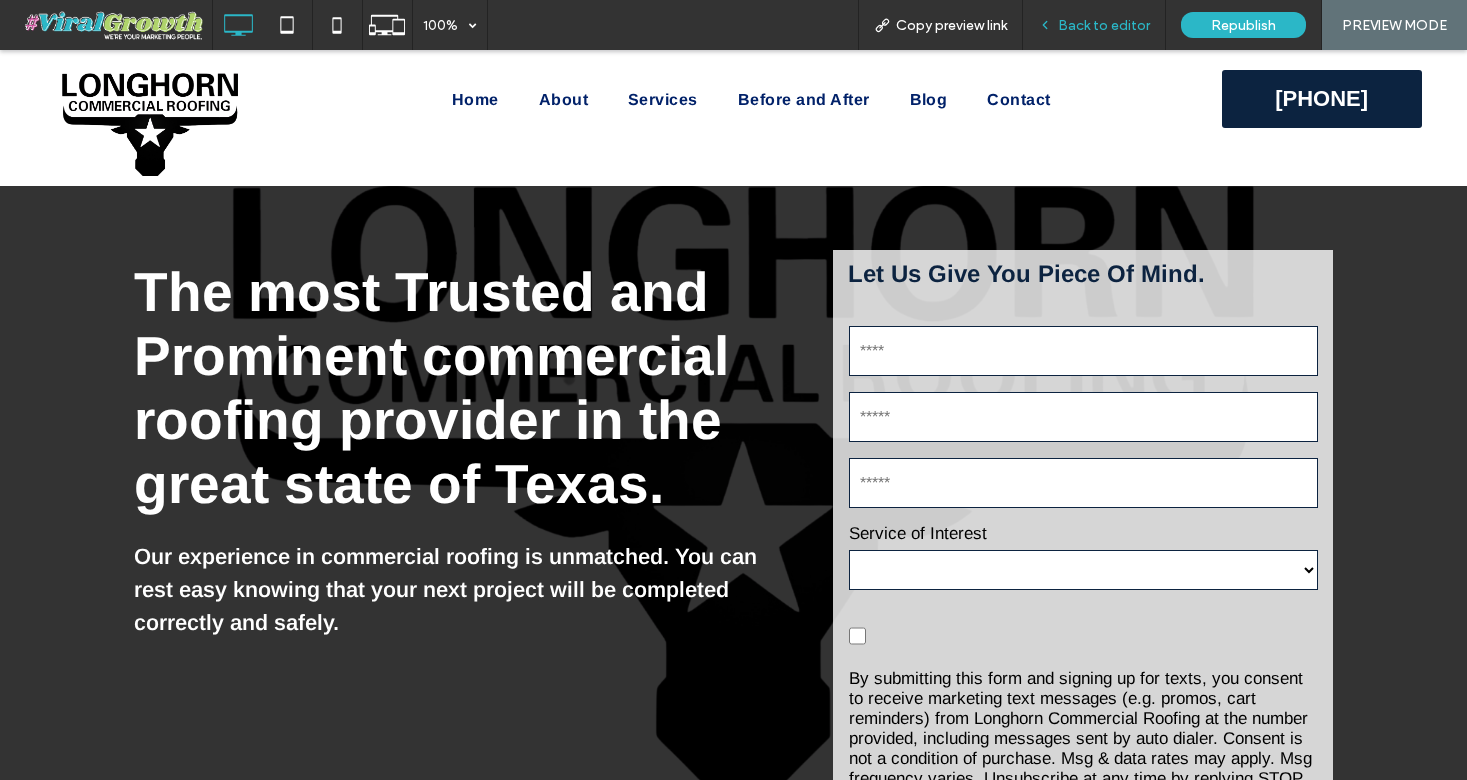 click on "Back to editor" at bounding box center [1104, 25] 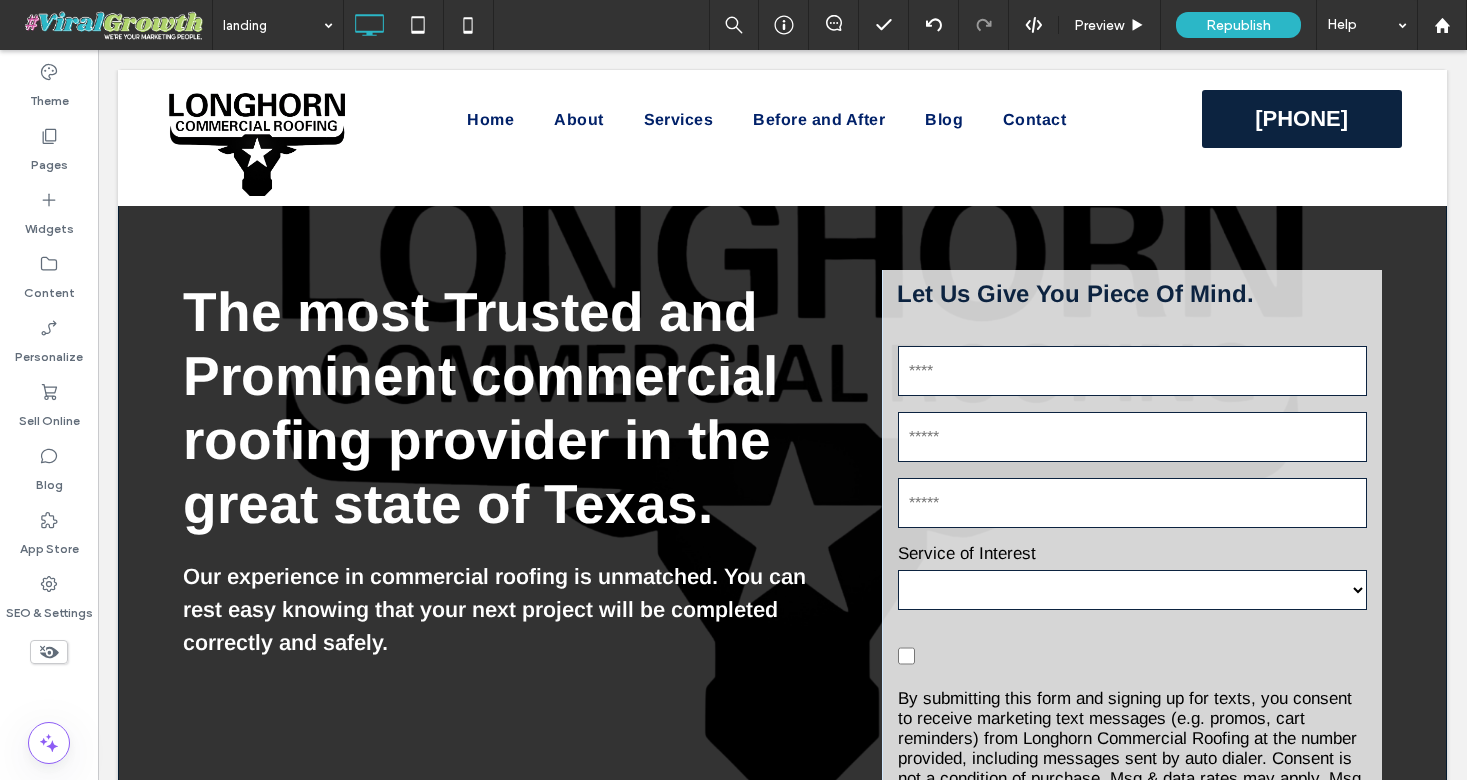click on "**********" at bounding box center (782, 579) 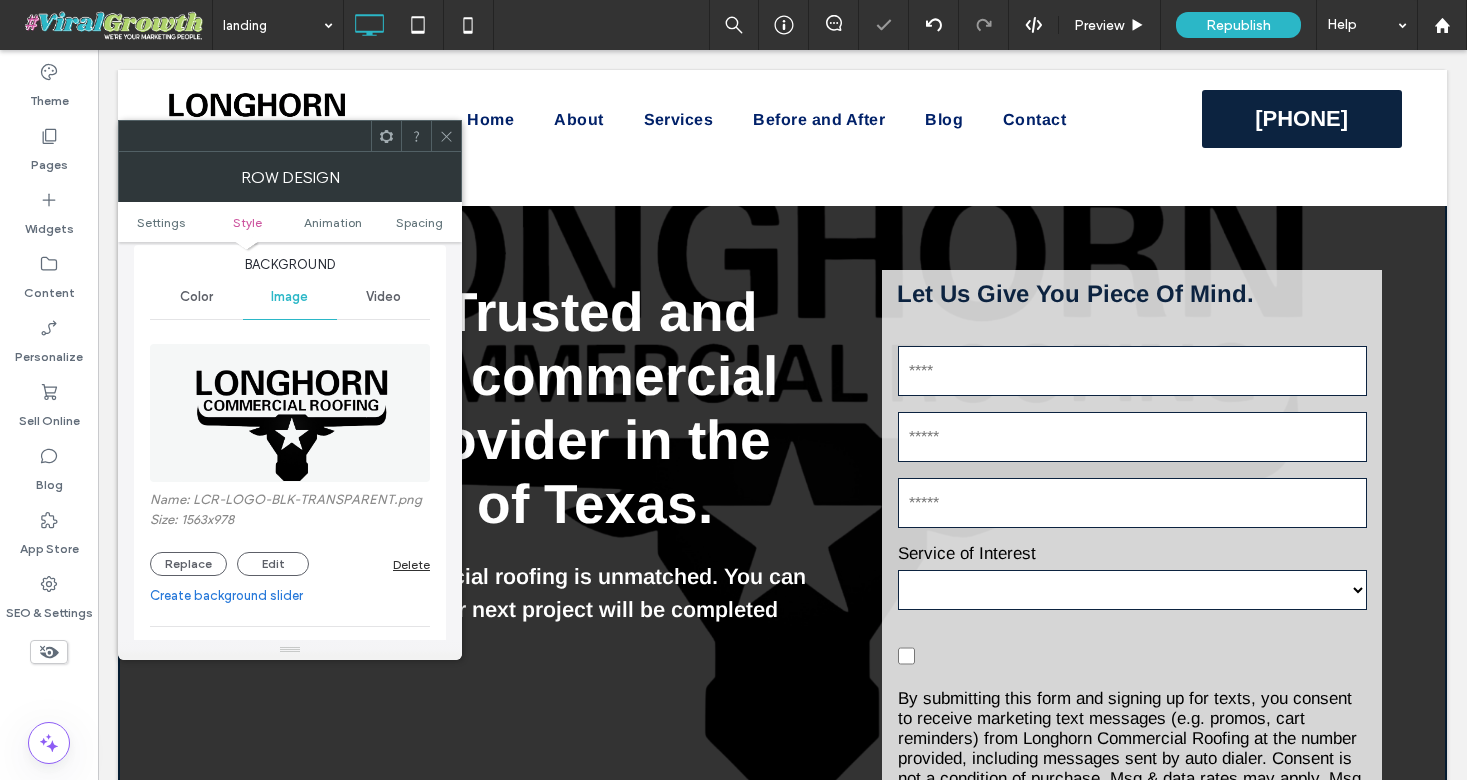 scroll, scrollTop: 224, scrollLeft: 0, axis: vertical 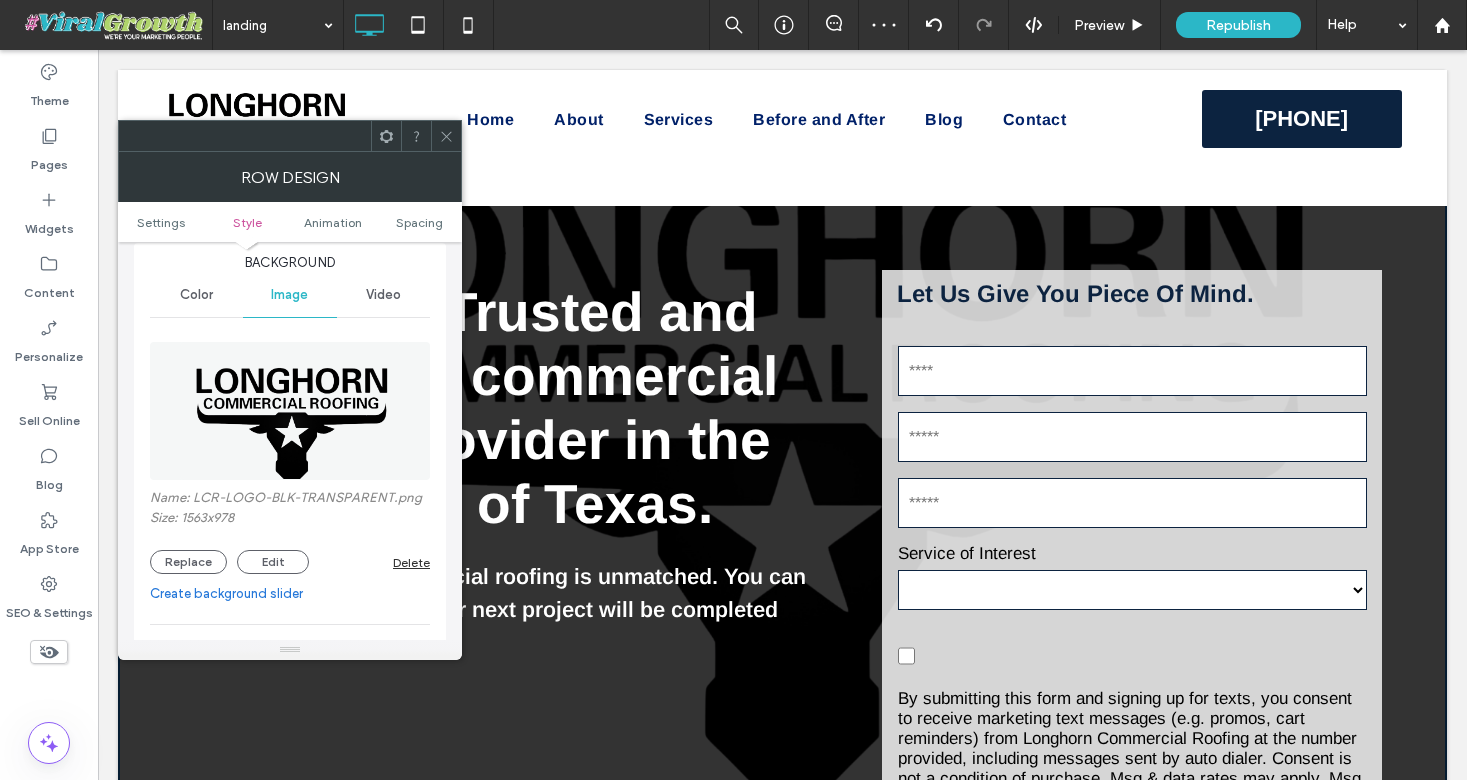 click on "Video" at bounding box center [383, 295] 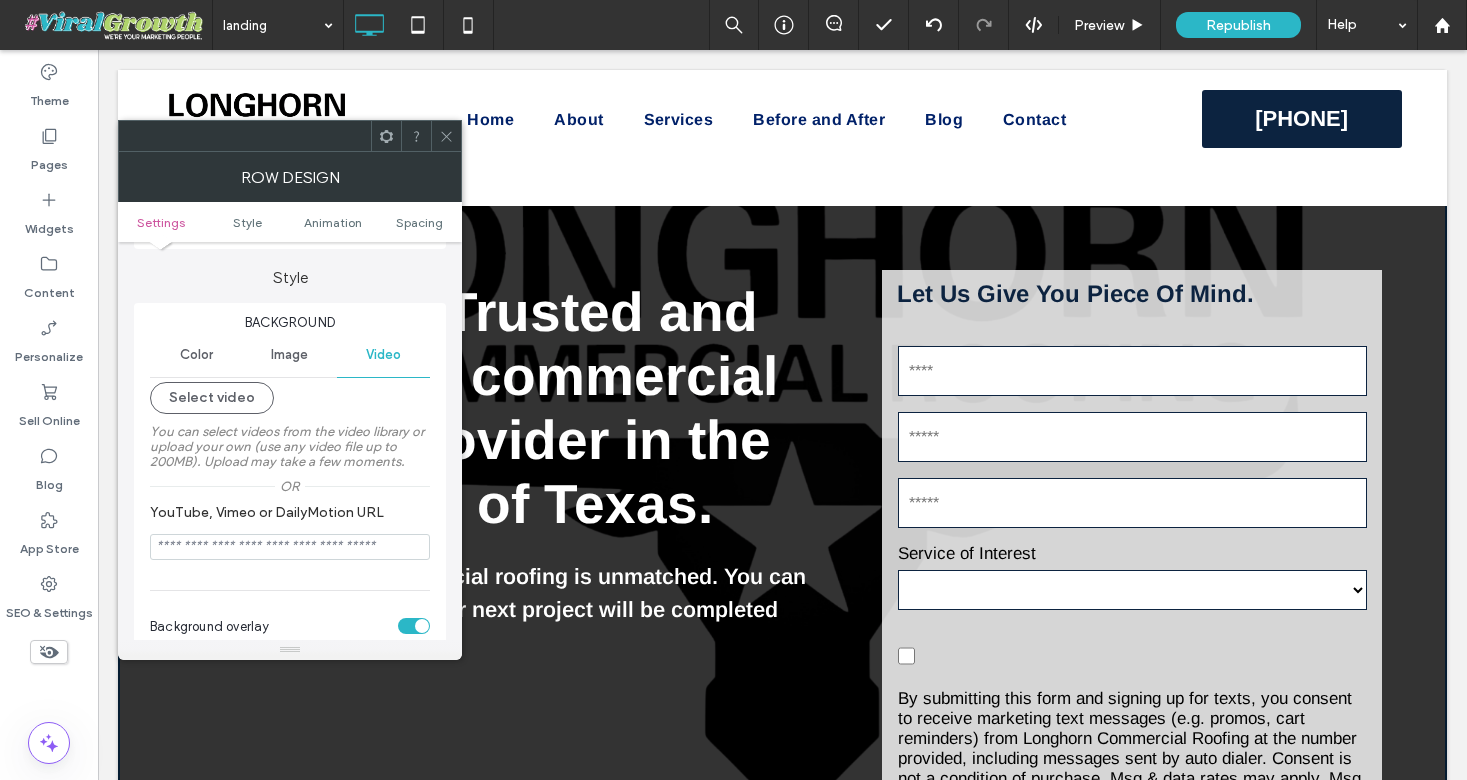 scroll, scrollTop: 163, scrollLeft: 0, axis: vertical 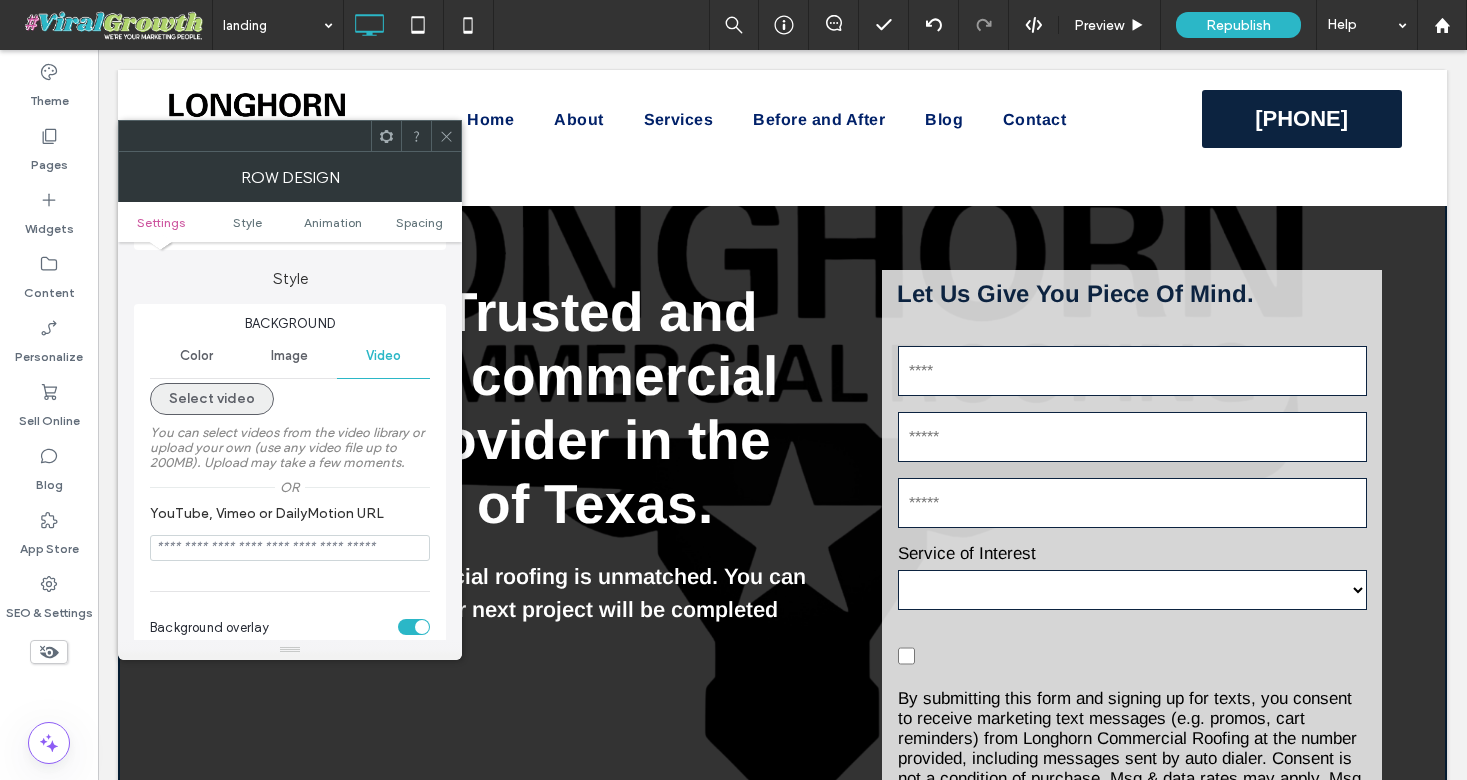 click on "Select video" at bounding box center (212, 399) 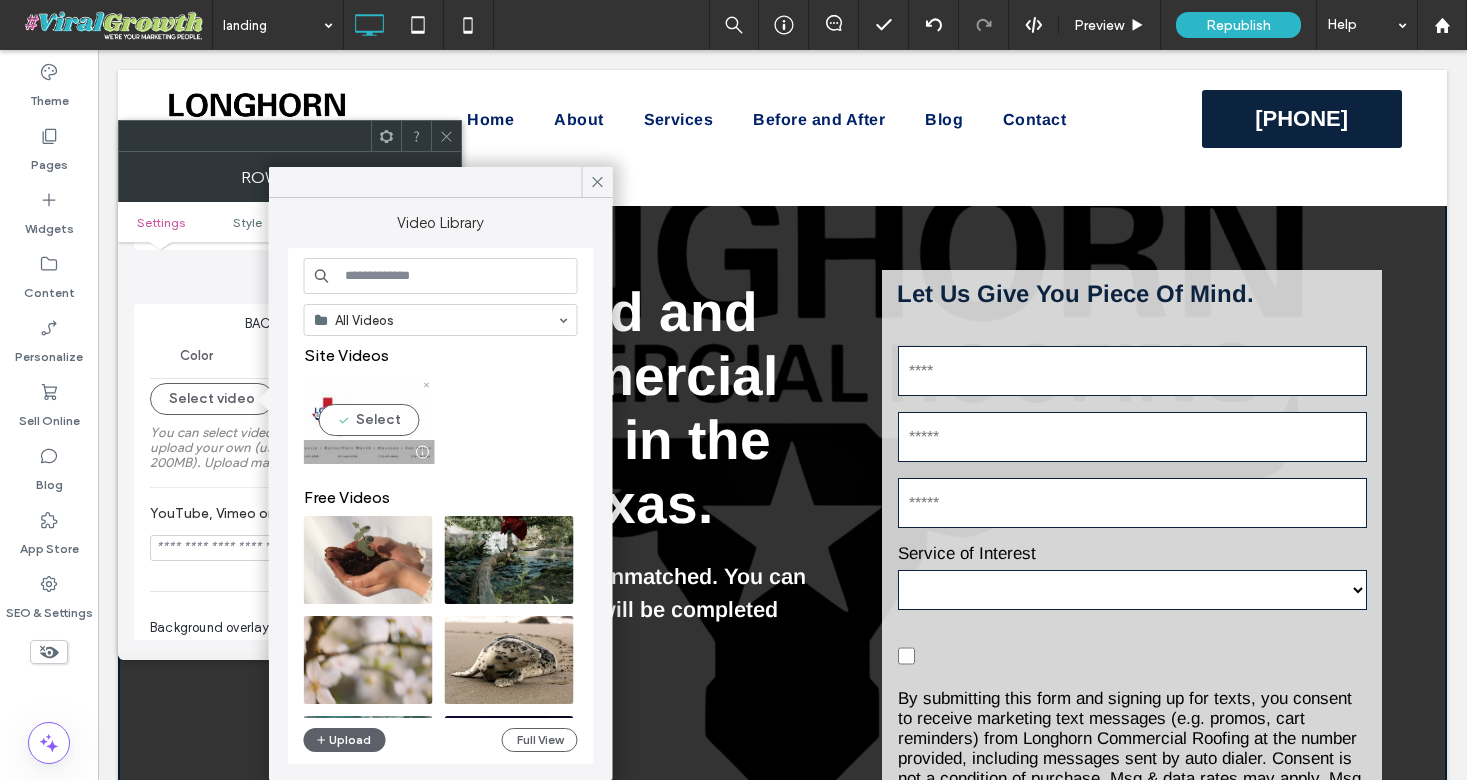 click at bounding box center [368, 420] 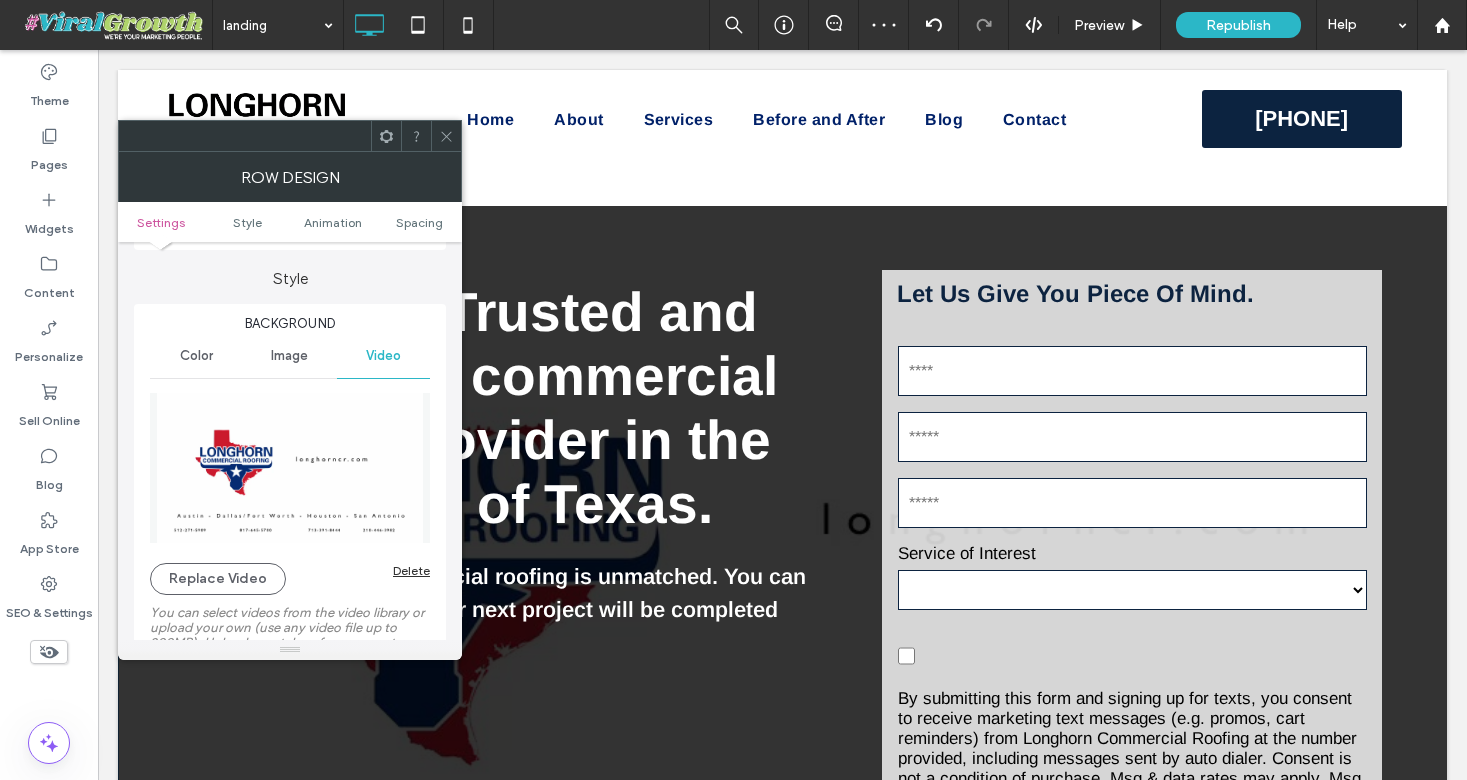 click at bounding box center [446, 136] 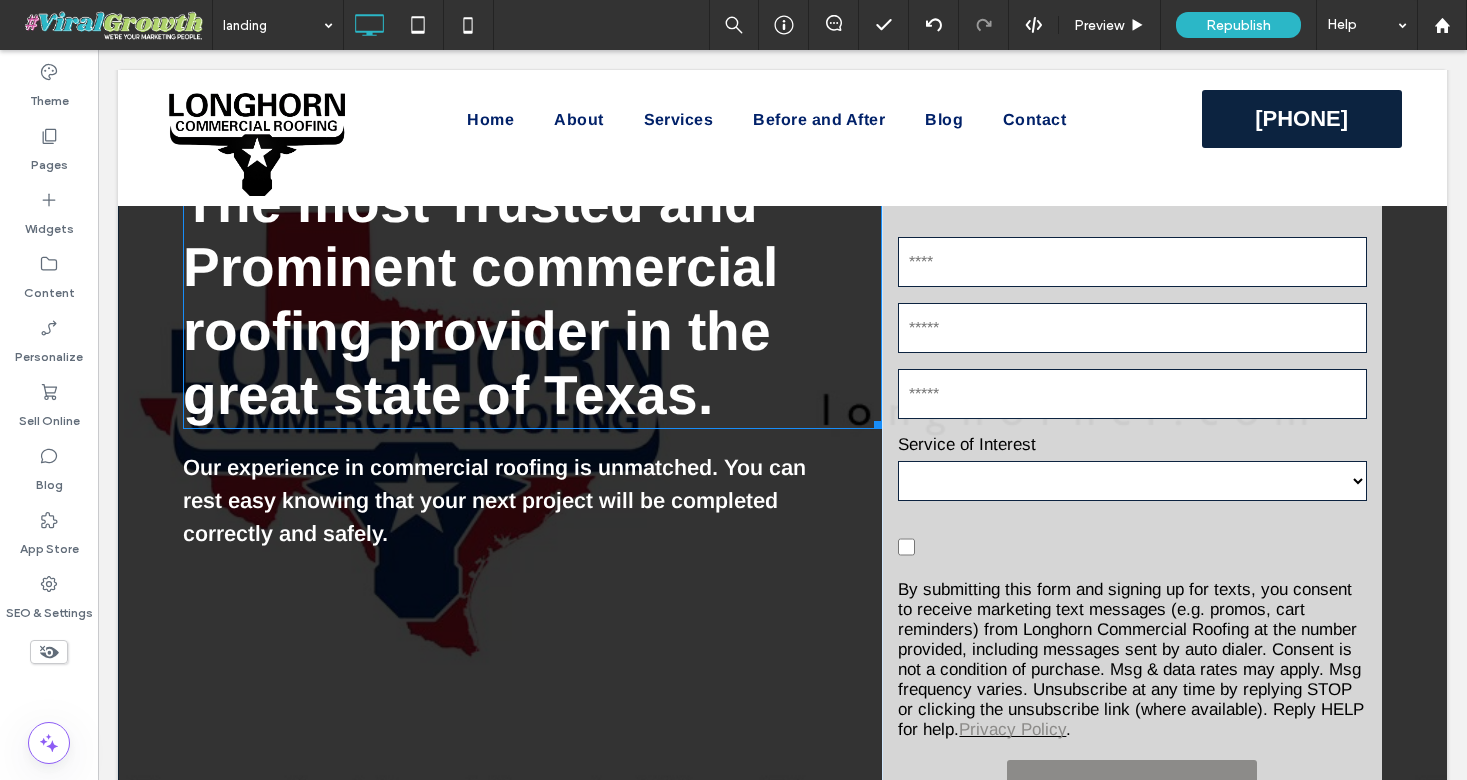 scroll, scrollTop: 0, scrollLeft: 0, axis: both 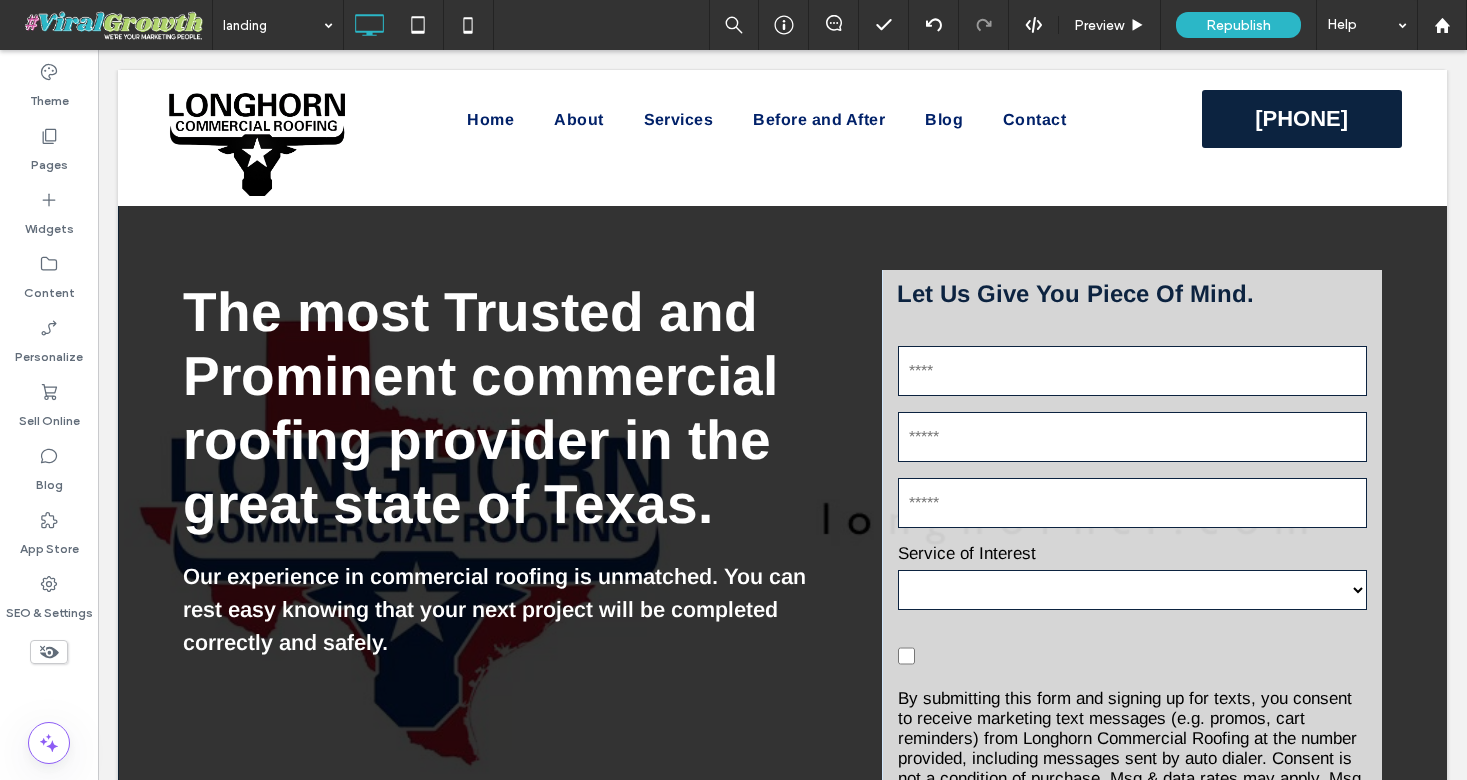click at bounding box center [782, 579] 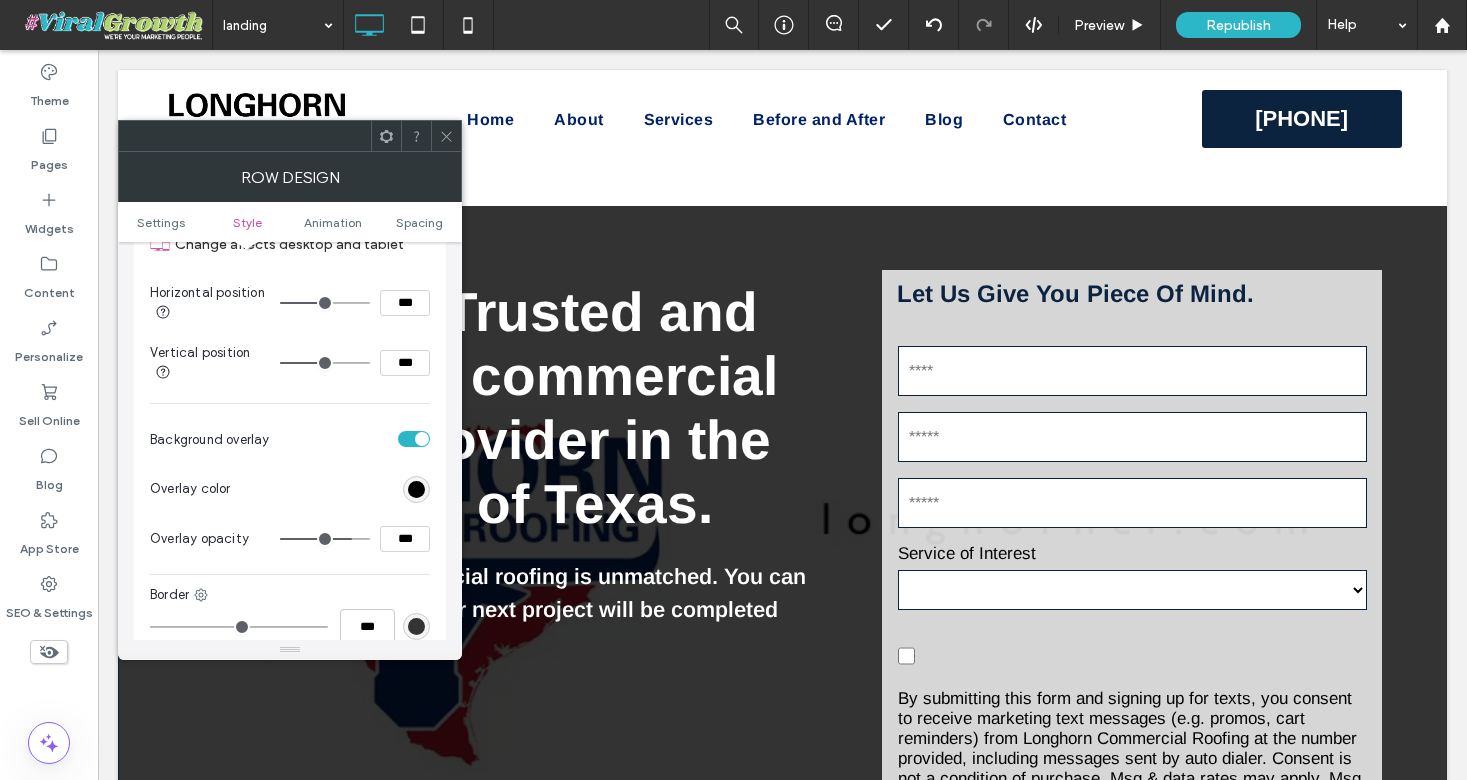 scroll, scrollTop: 826, scrollLeft: 0, axis: vertical 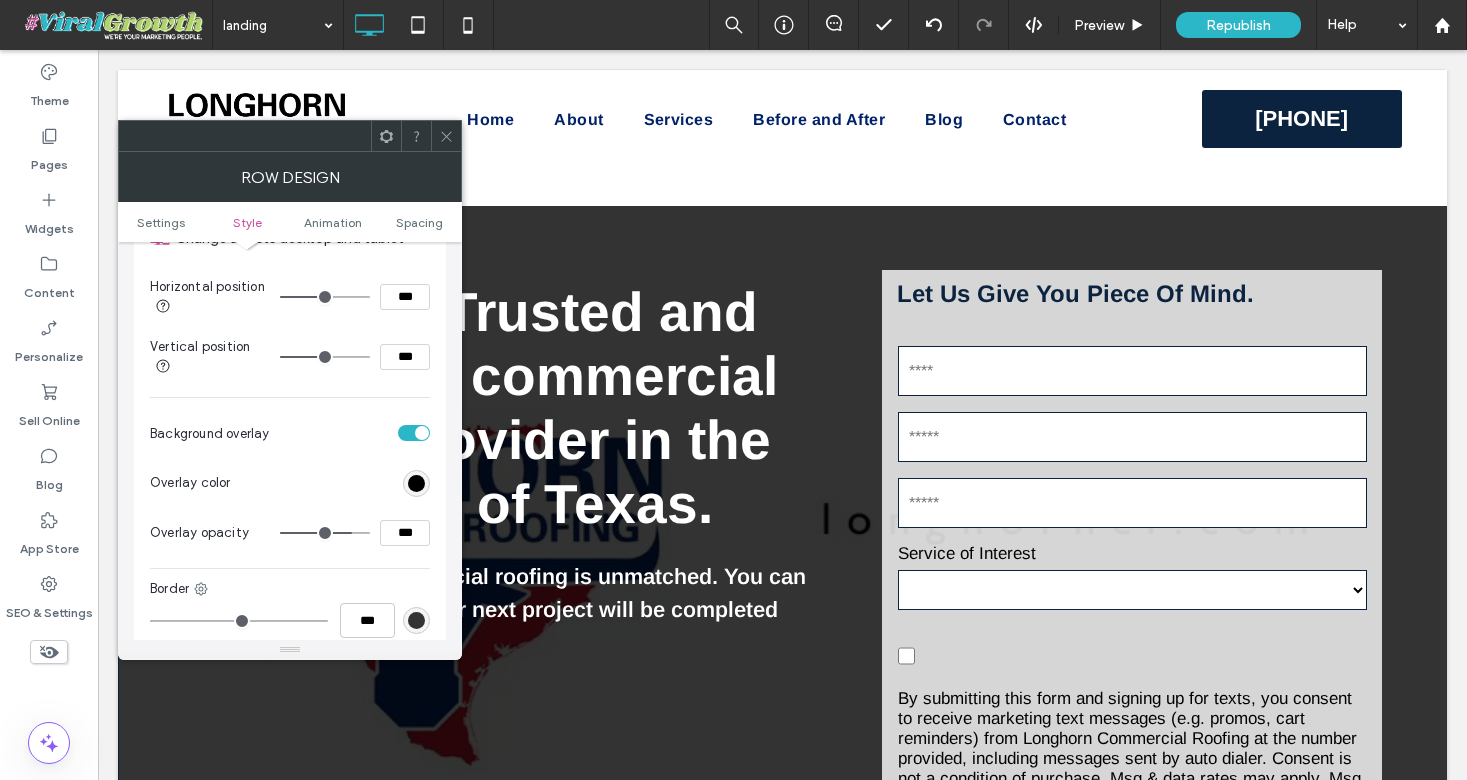 click on "Overlay color" at bounding box center [290, 483] 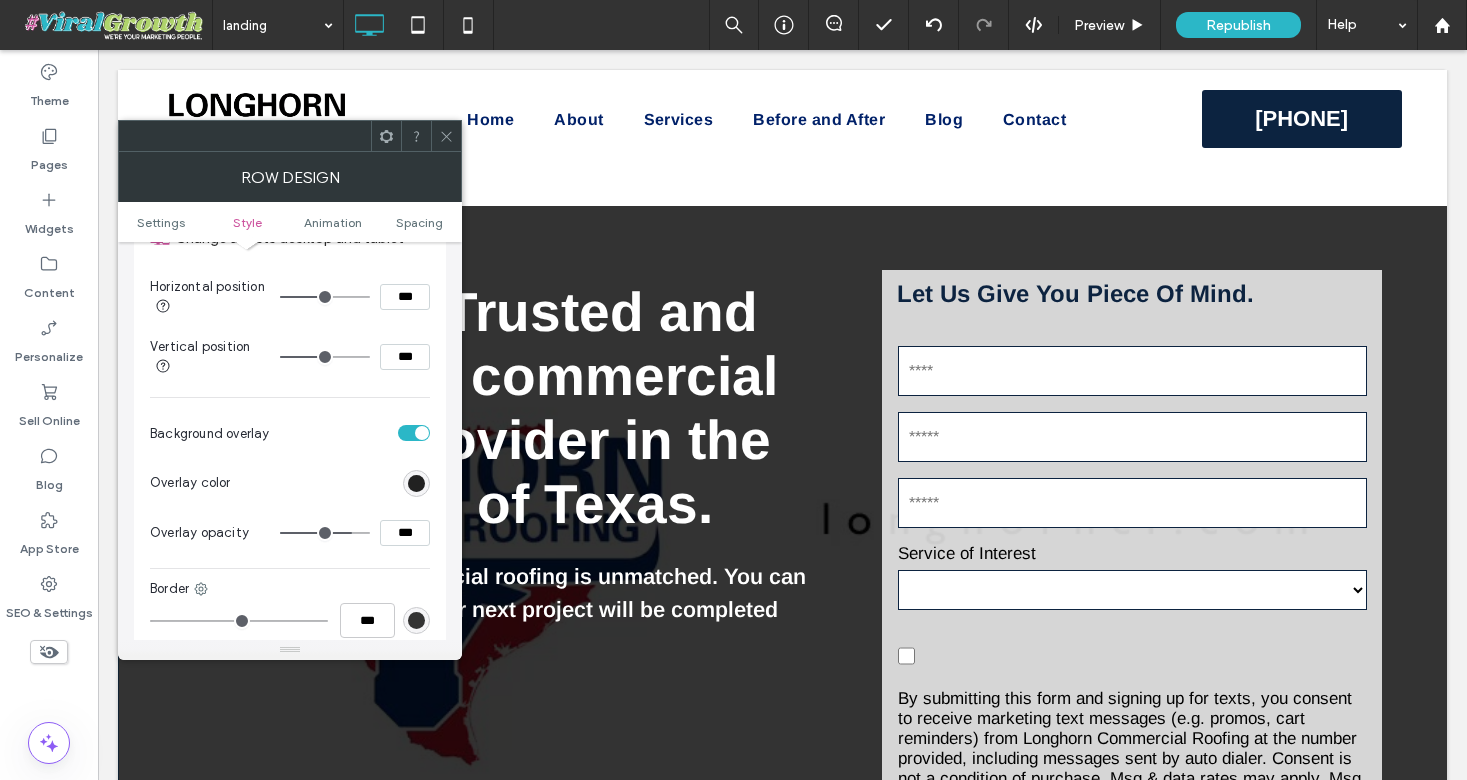 click at bounding box center (416, 483) 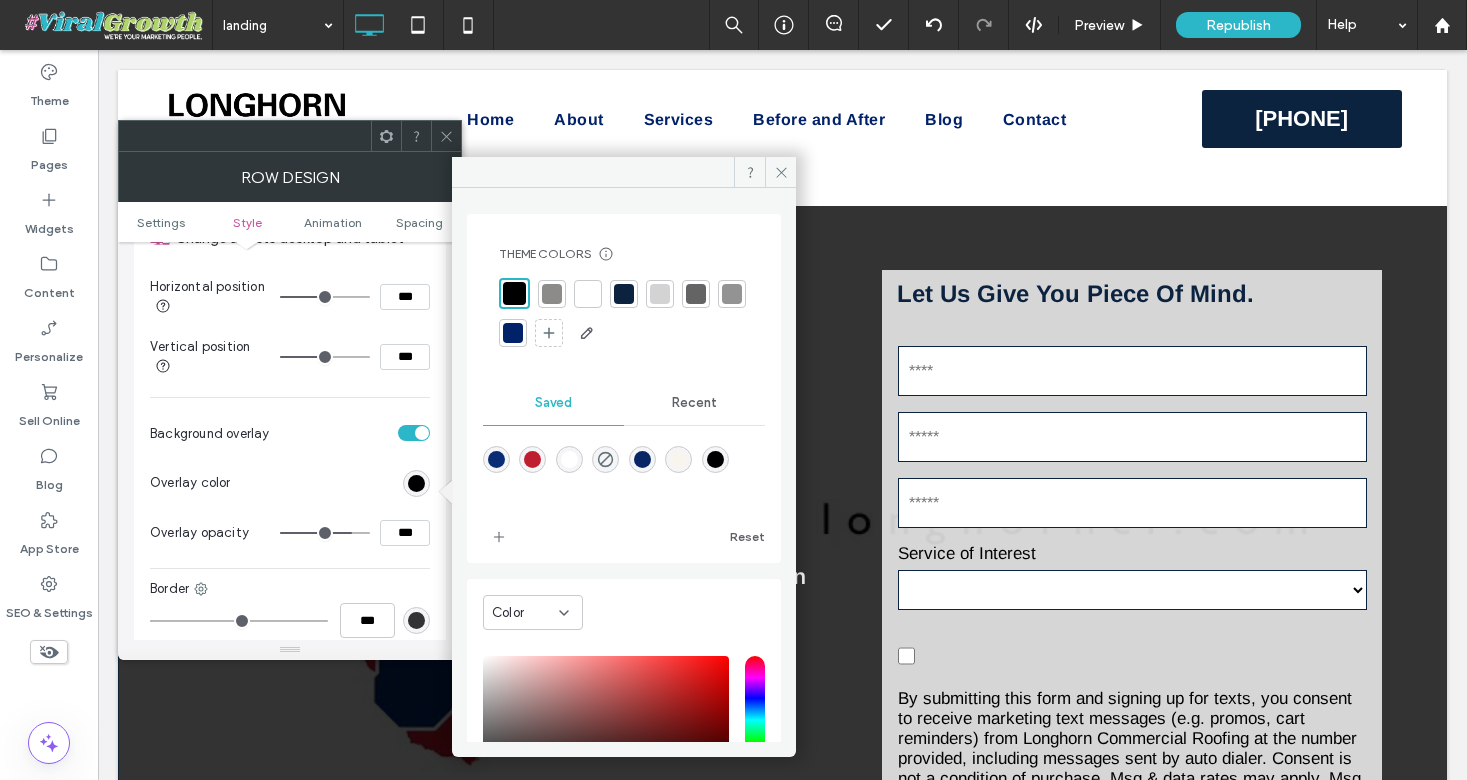 click at bounding box center (624, 473) 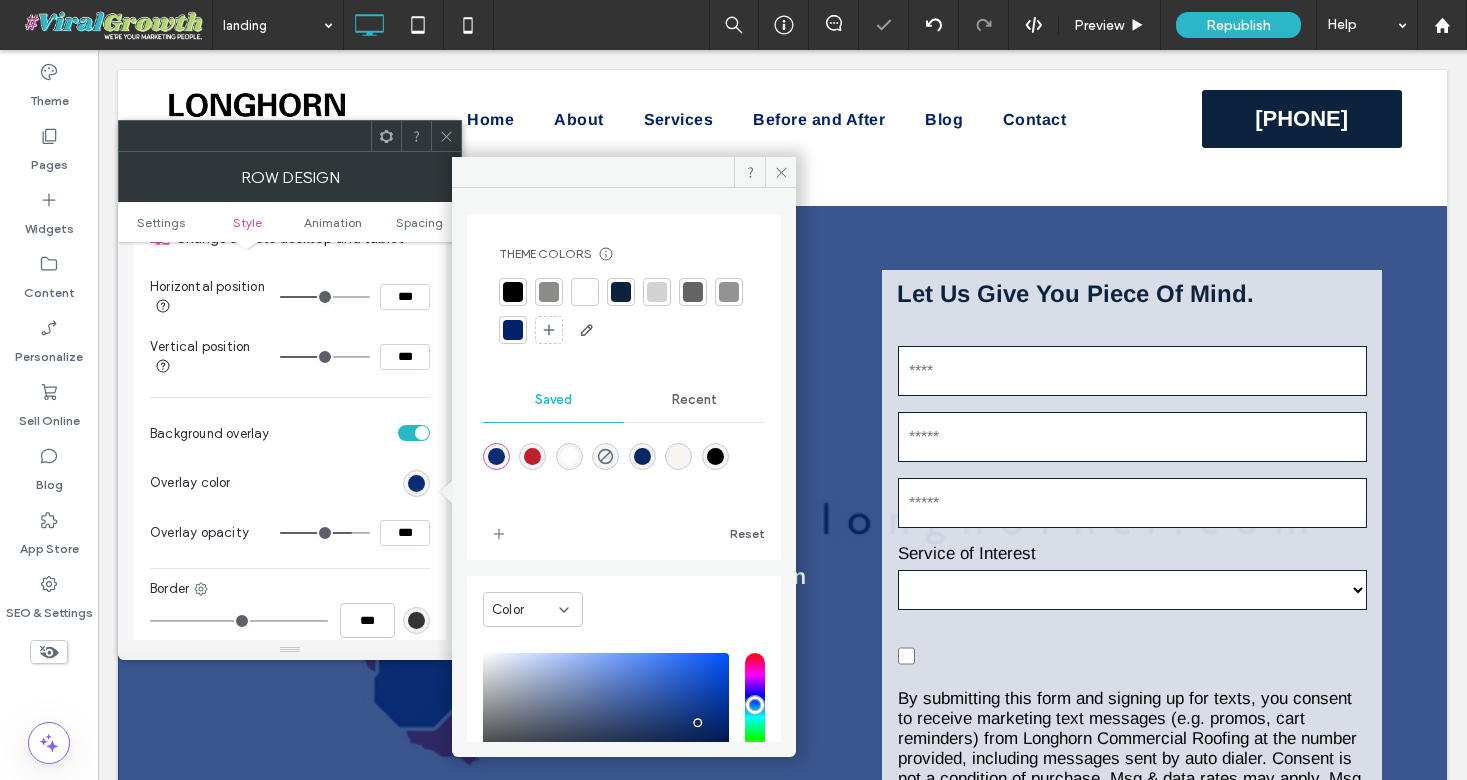 click at bounding box center [513, 330] 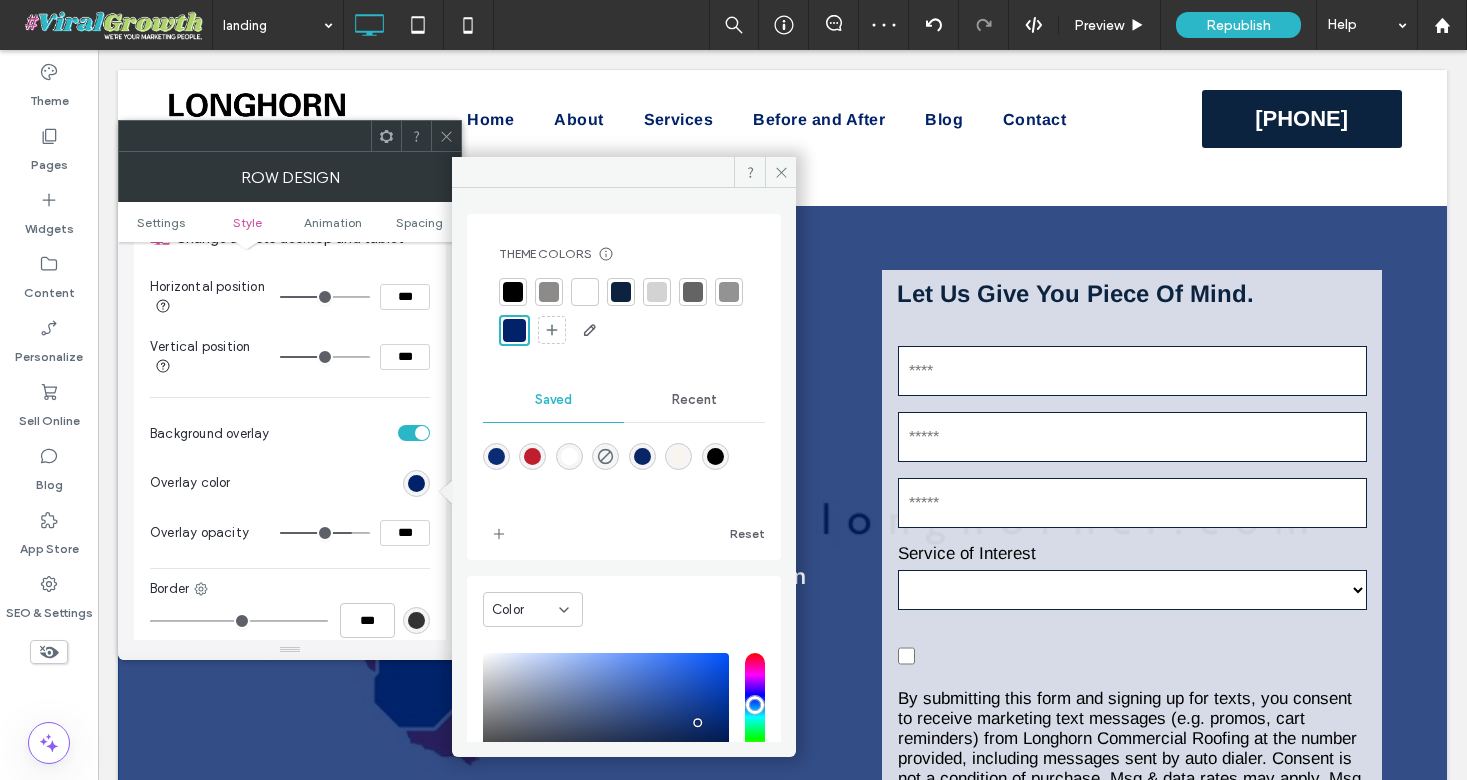 click at bounding box center [513, 292] 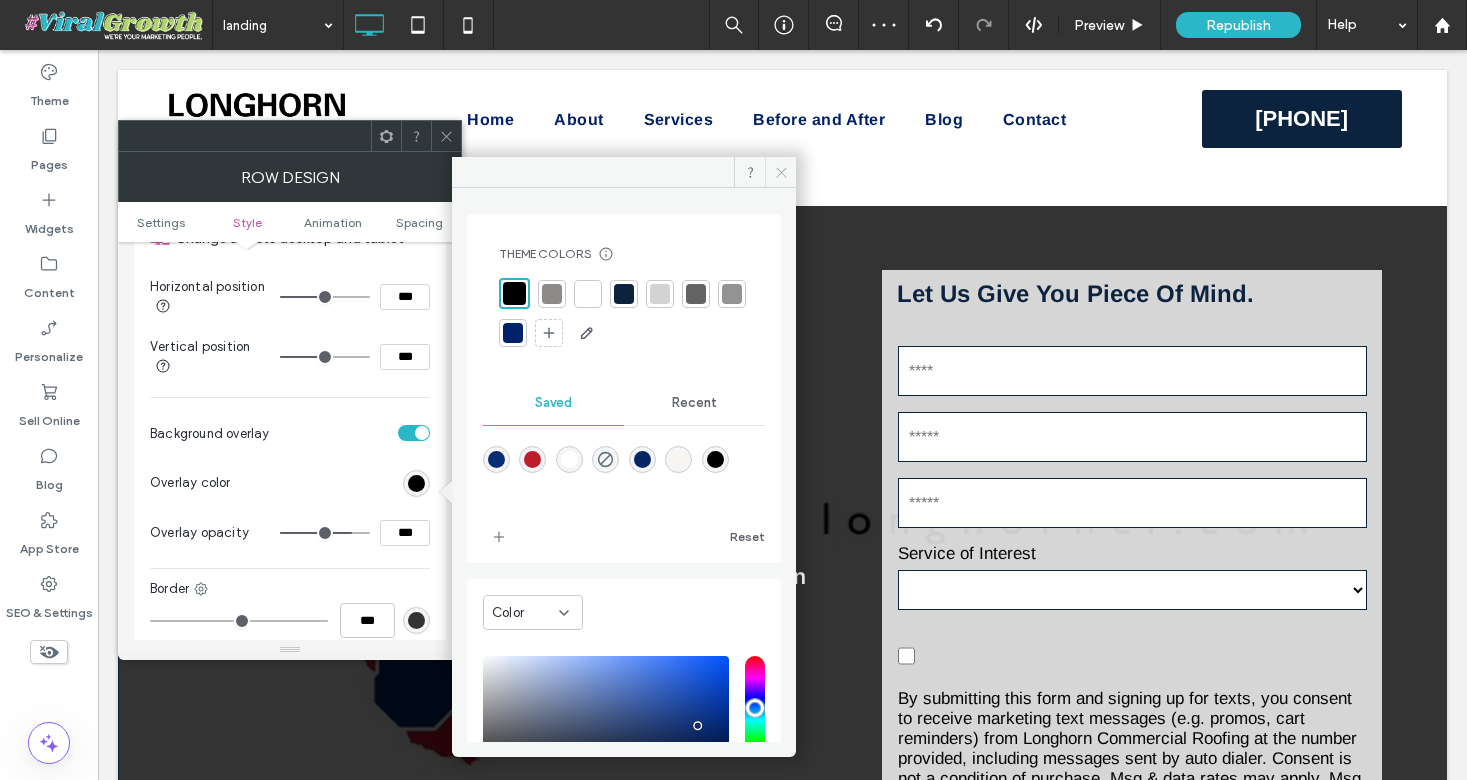 click 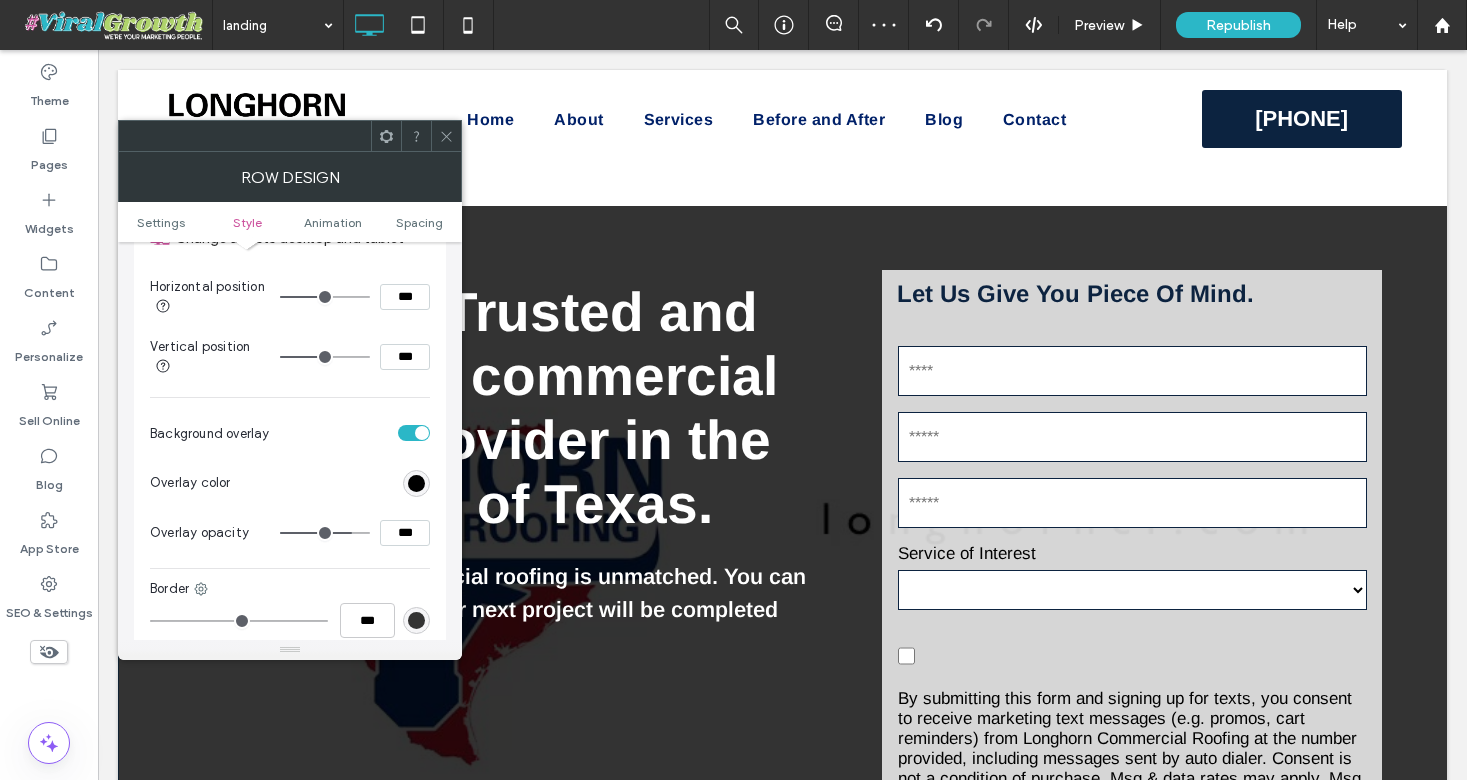 drag, startPoint x: 402, startPoint y: 543, endPoint x: 357, endPoint y: 543, distance: 45 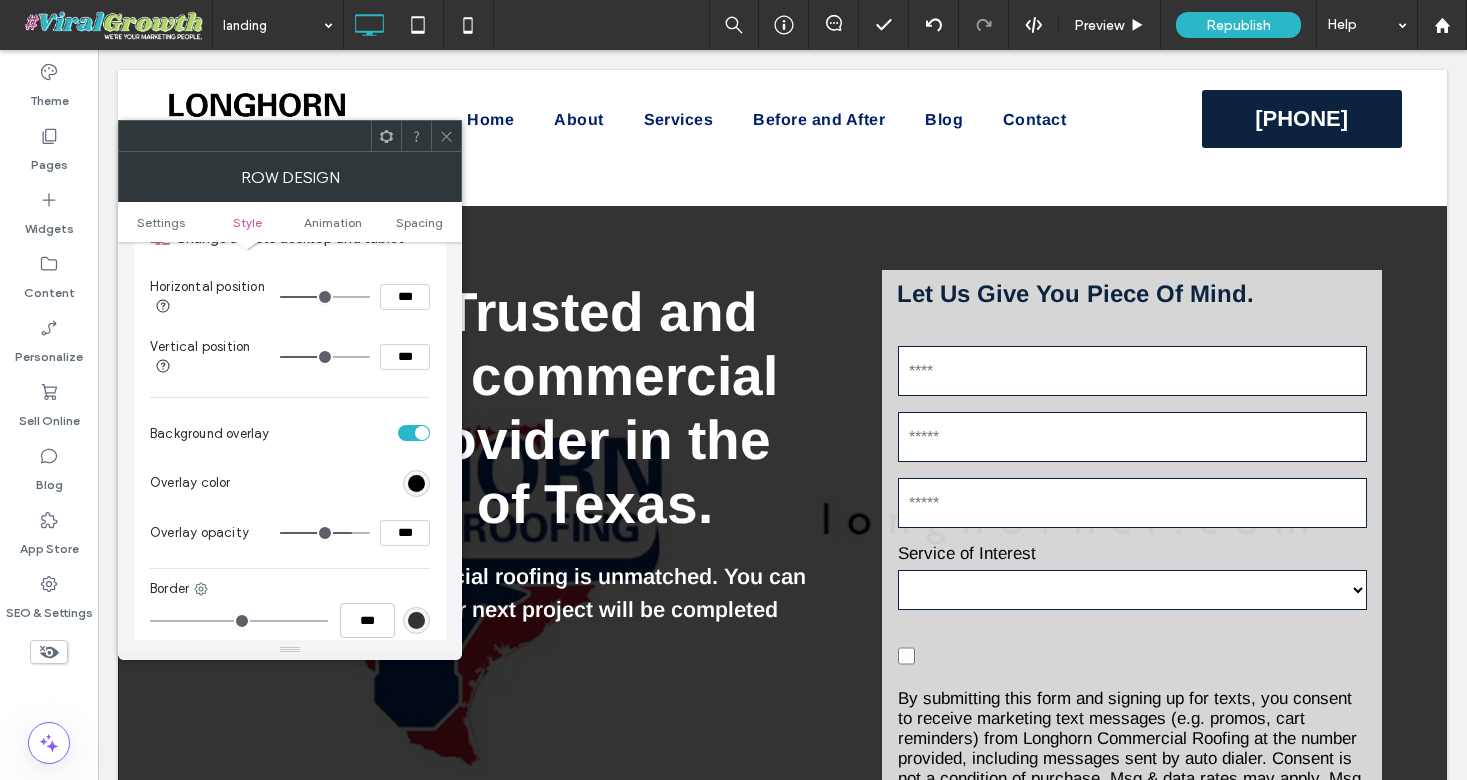 type on "***" 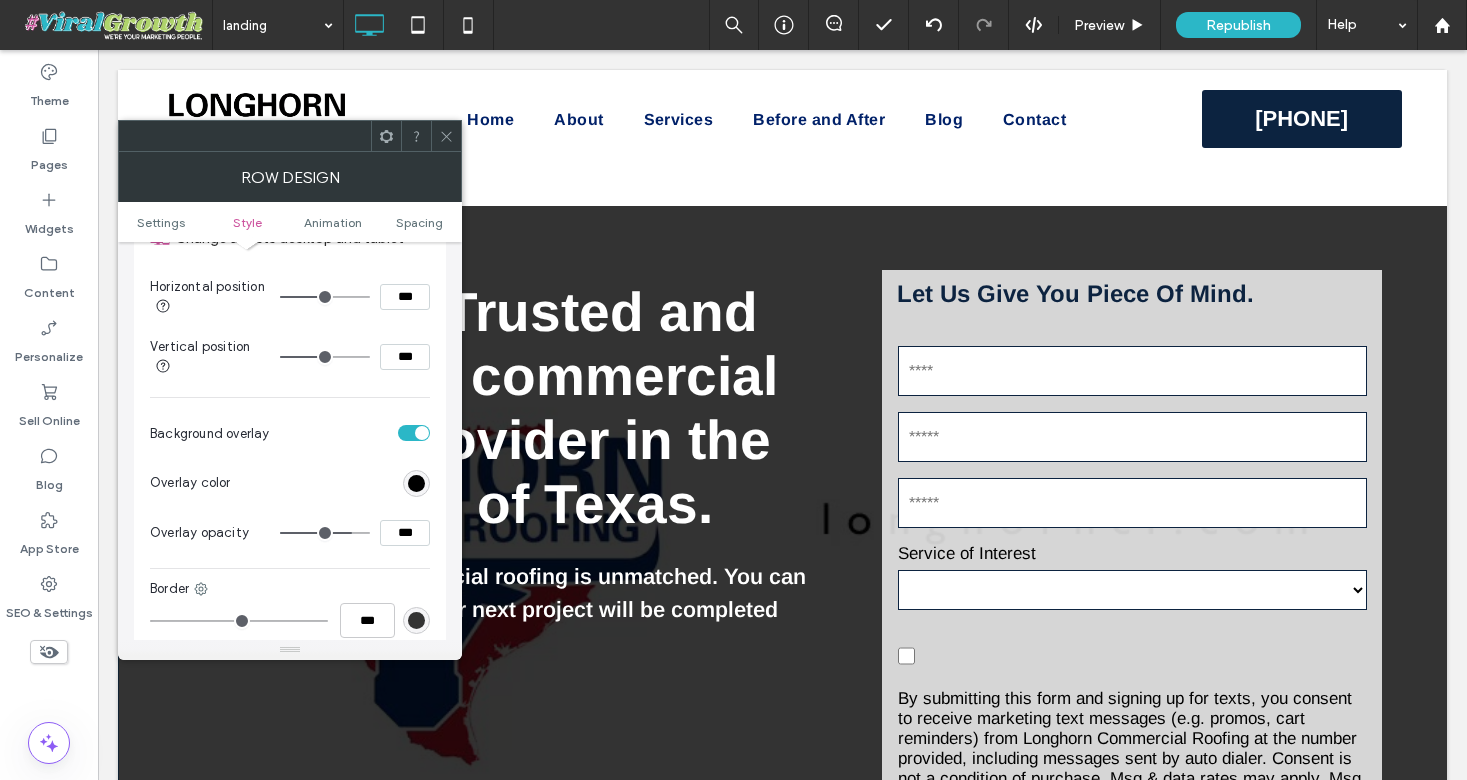 type on "**" 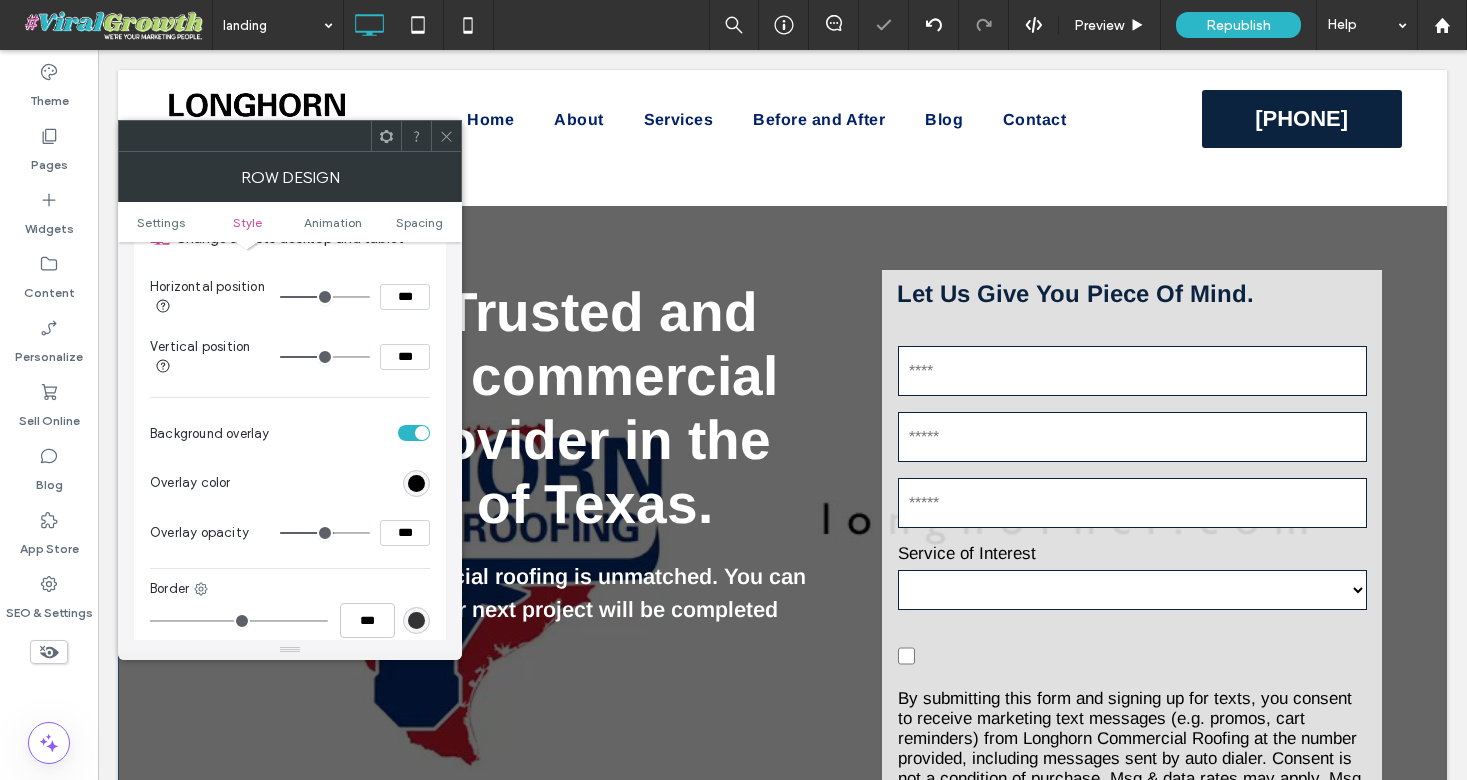 click 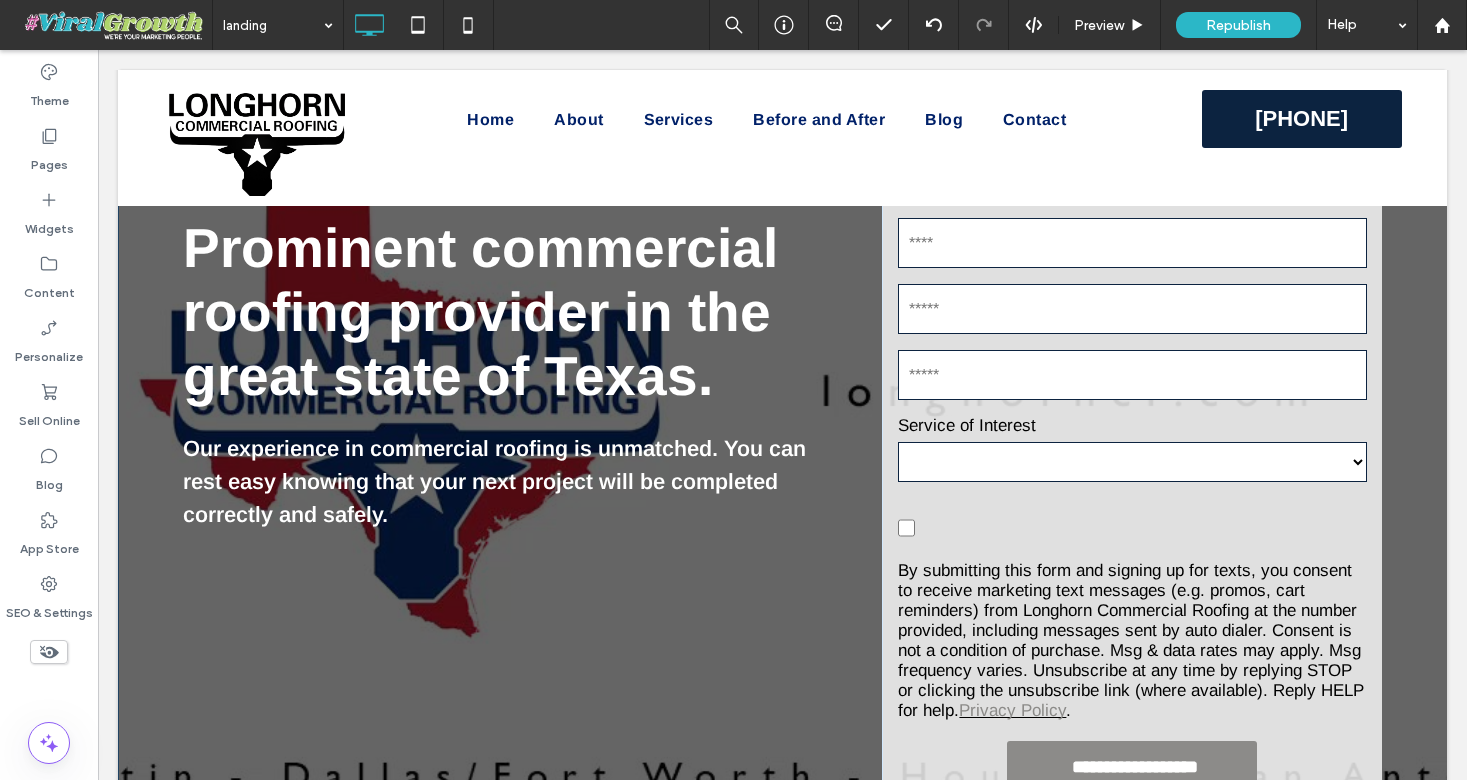 scroll, scrollTop: 134, scrollLeft: 0, axis: vertical 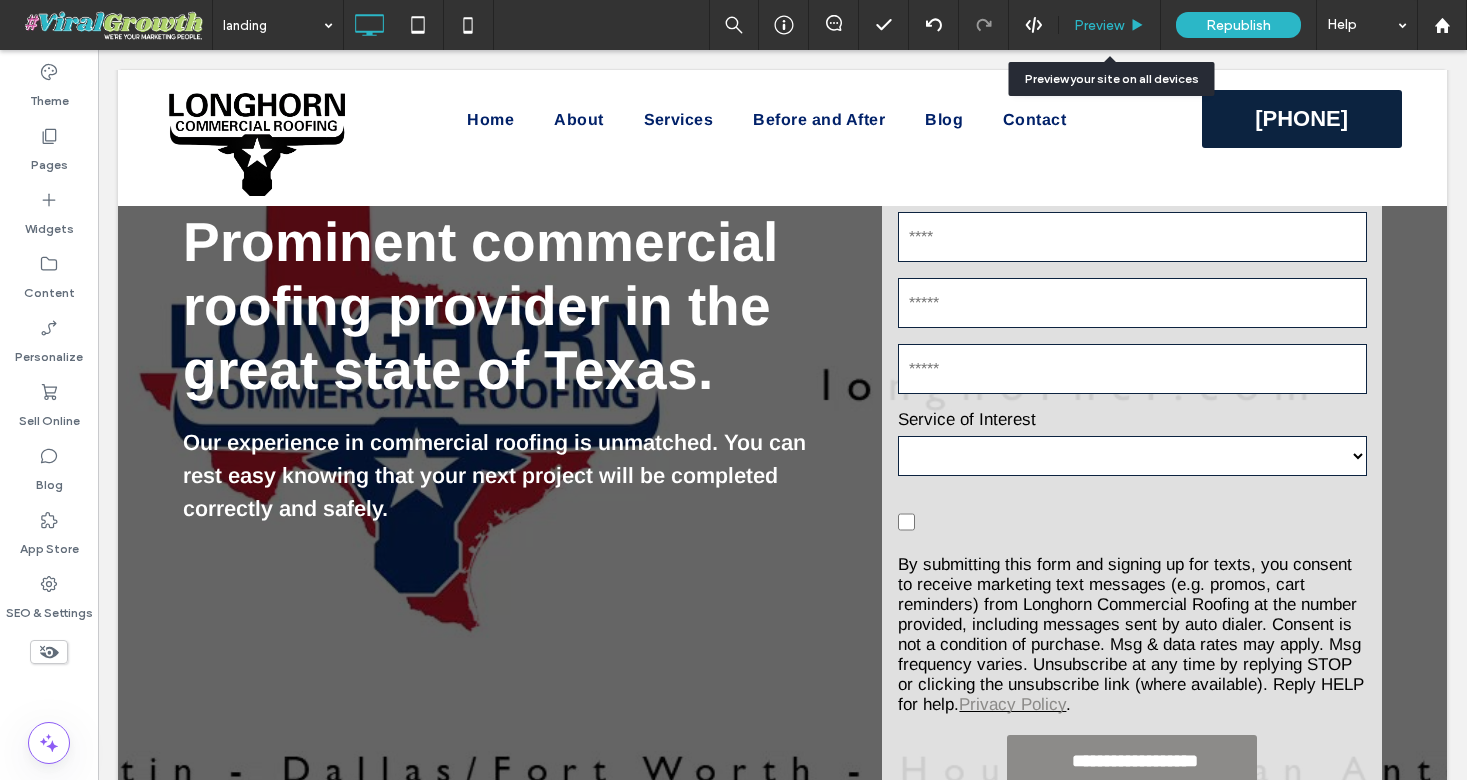 click on "Preview" at bounding box center [1099, 25] 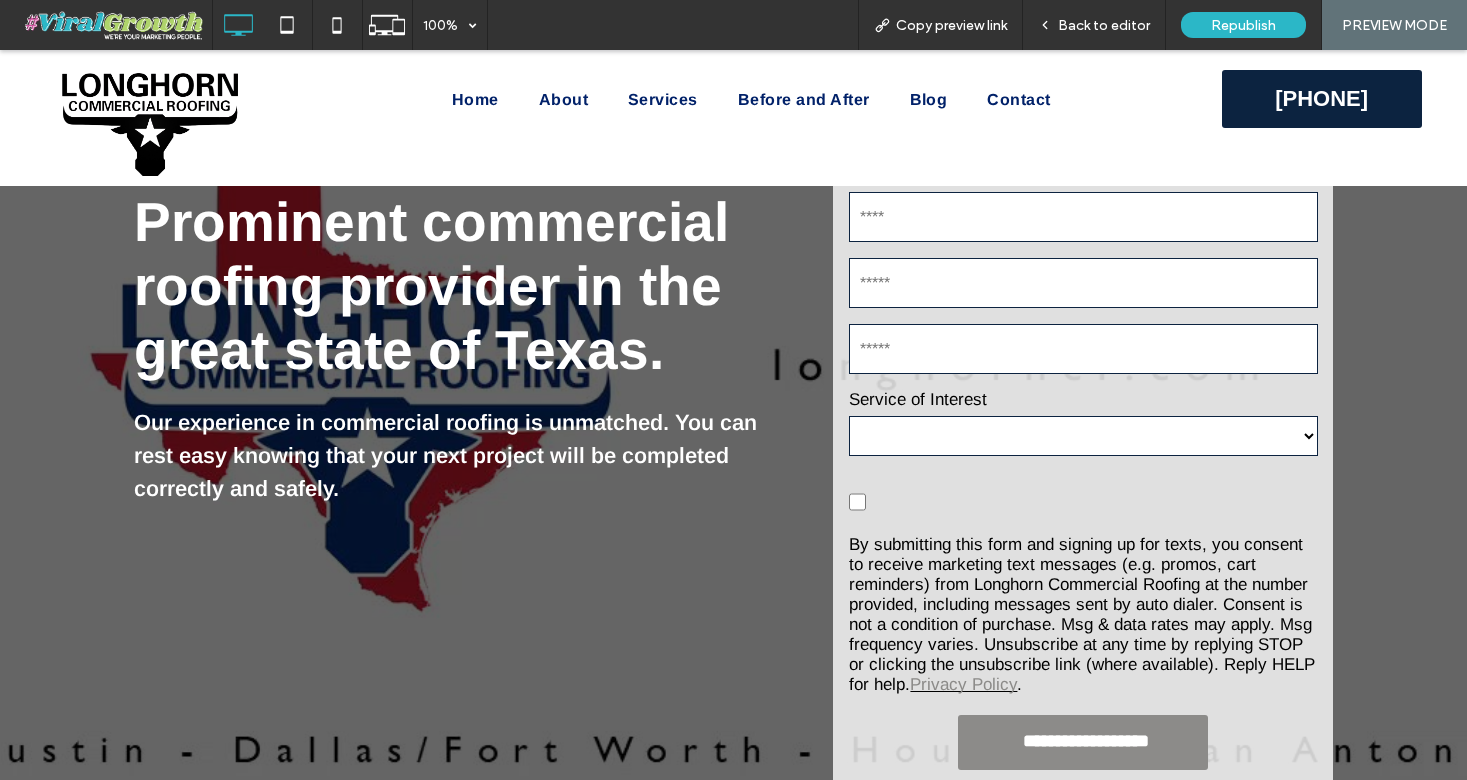 scroll, scrollTop: 47, scrollLeft: 0, axis: vertical 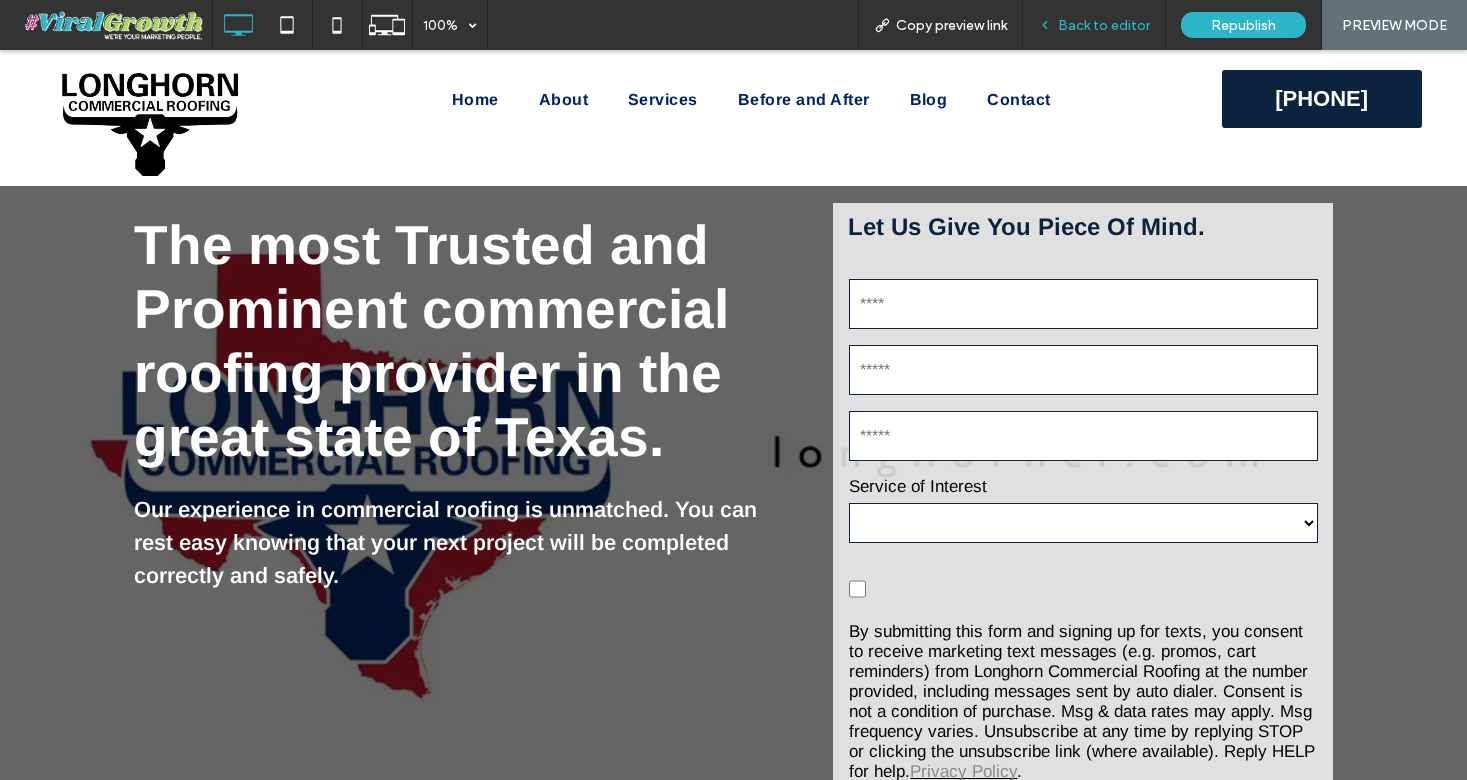 click on "Back to editor" at bounding box center (1104, 25) 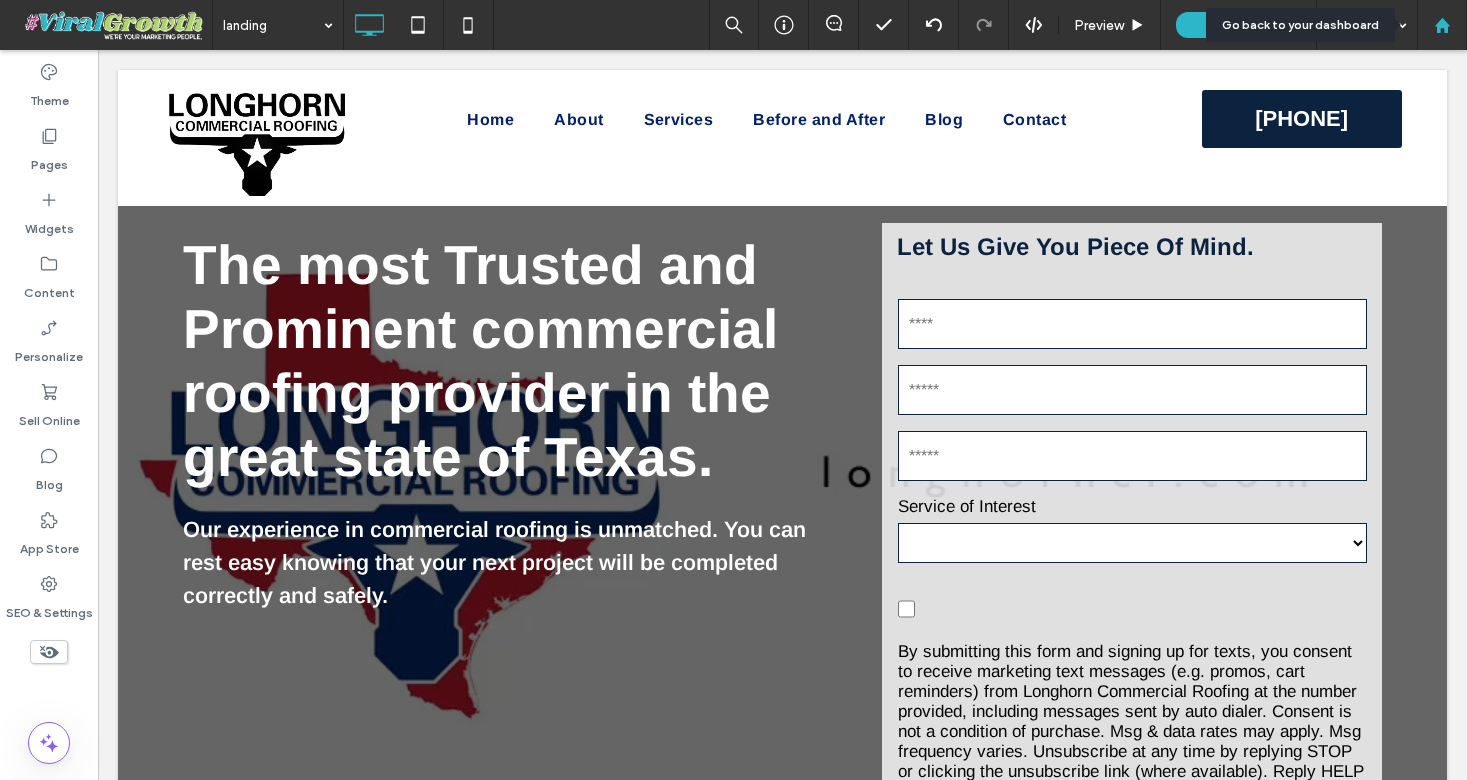 click 